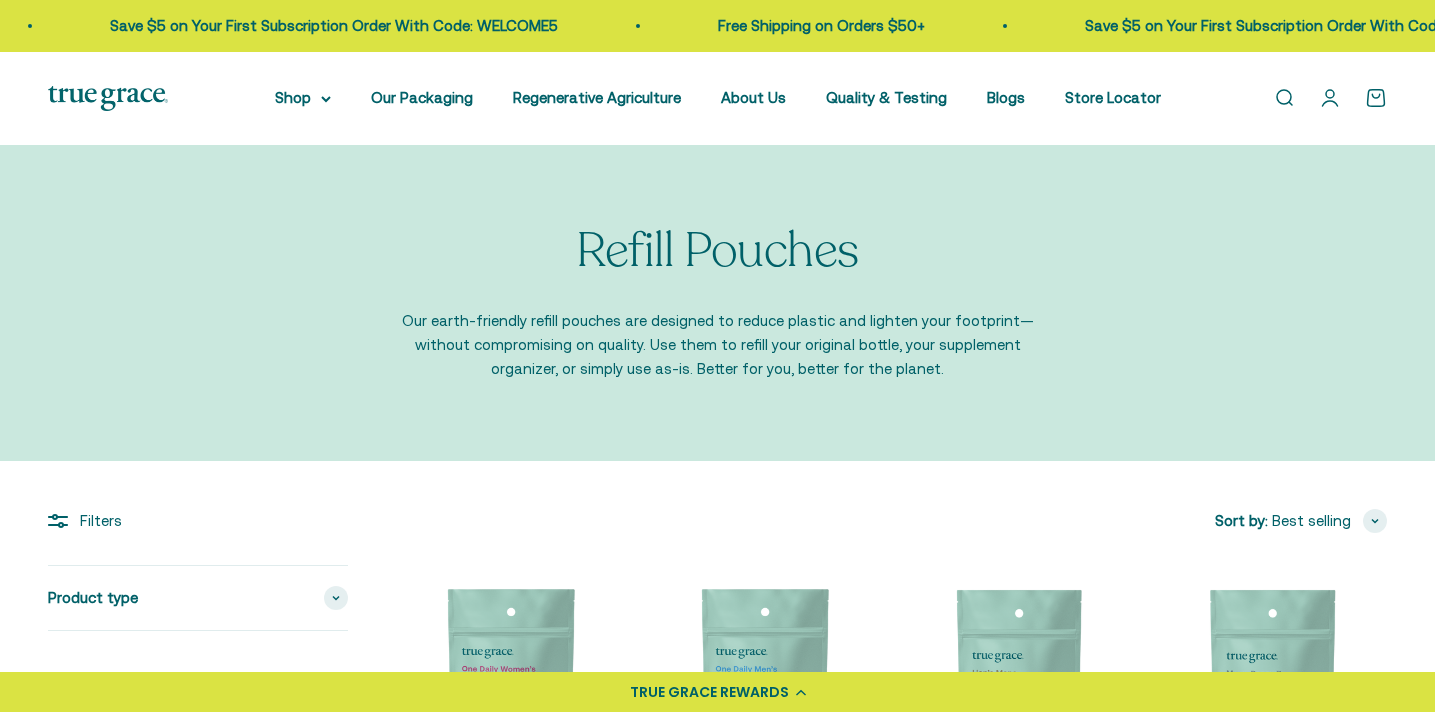 scroll, scrollTop: 0, scrollLeft: 0, axis: both 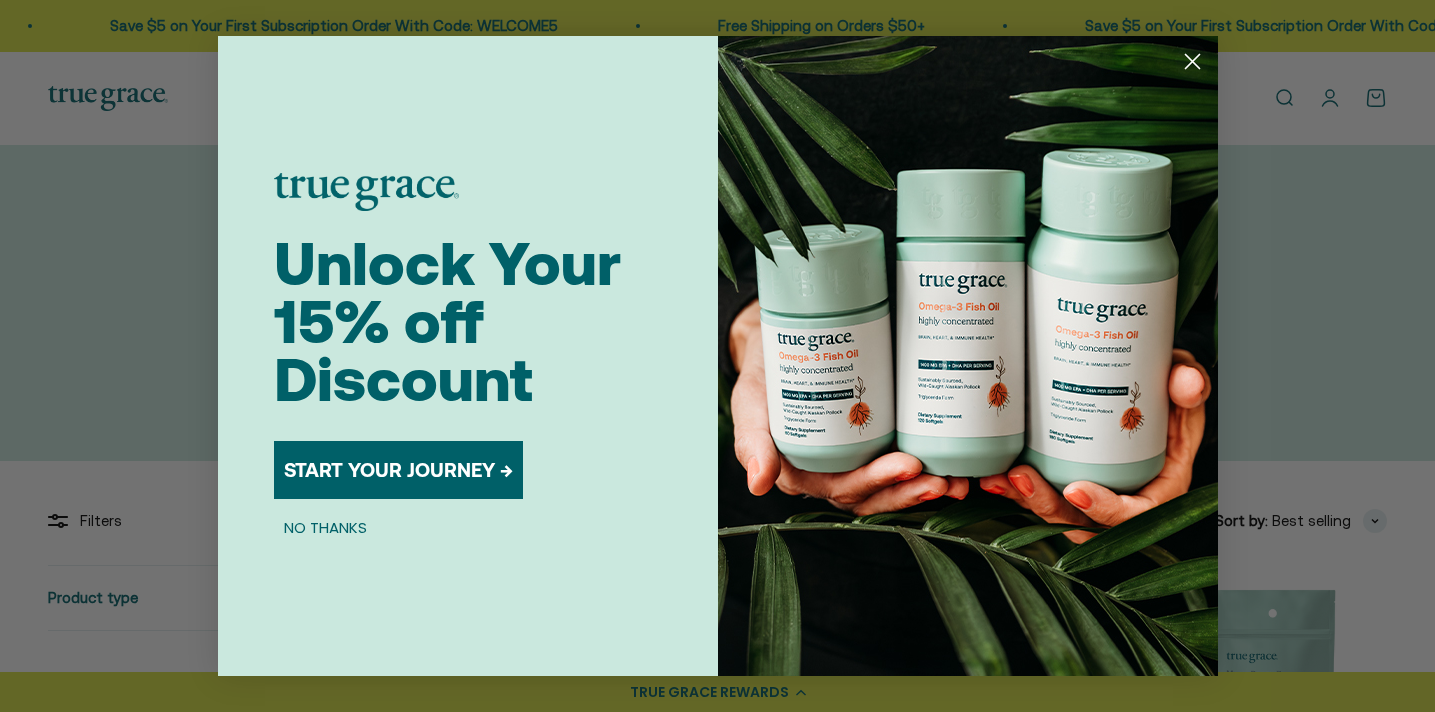 click on "START YOUR JOURNEY →" at bounding box center [398, 470] 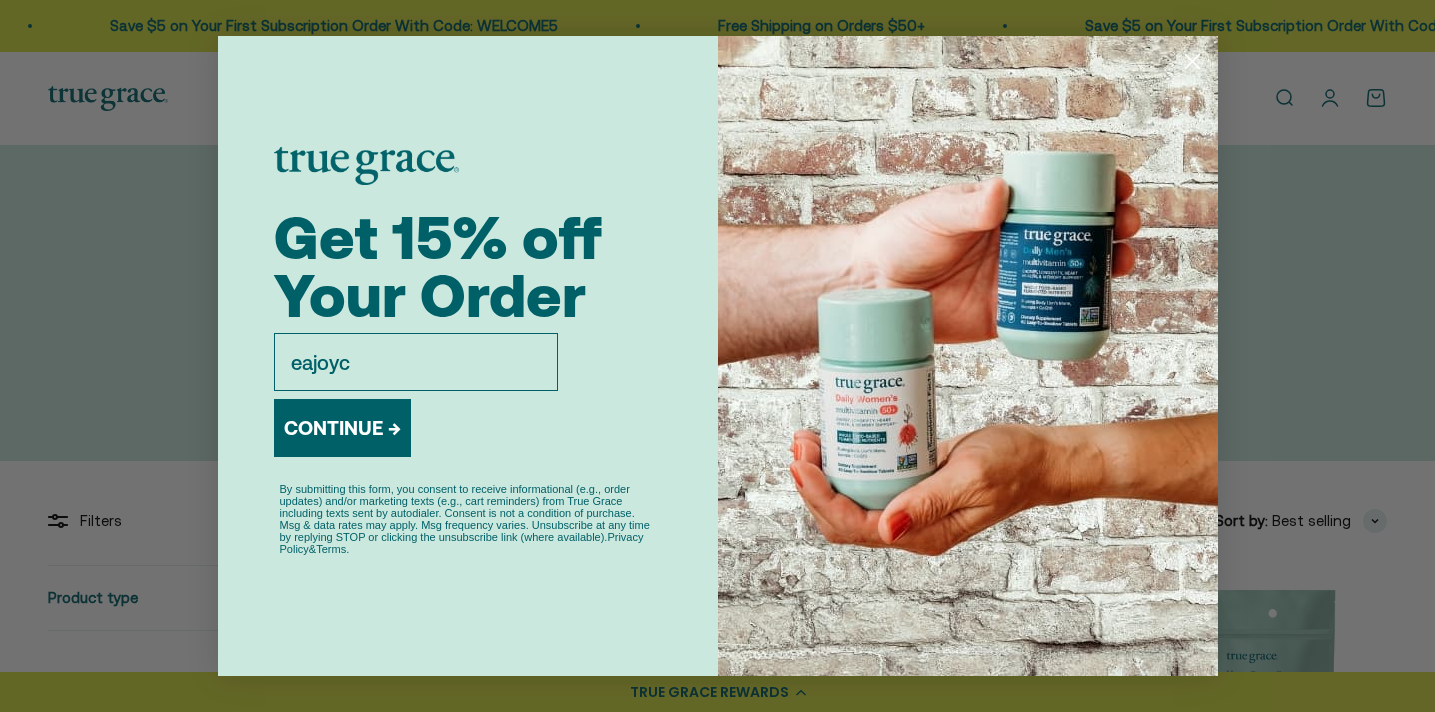 scroll, scrollTop: 0, scrollLeft: 0, axis: both 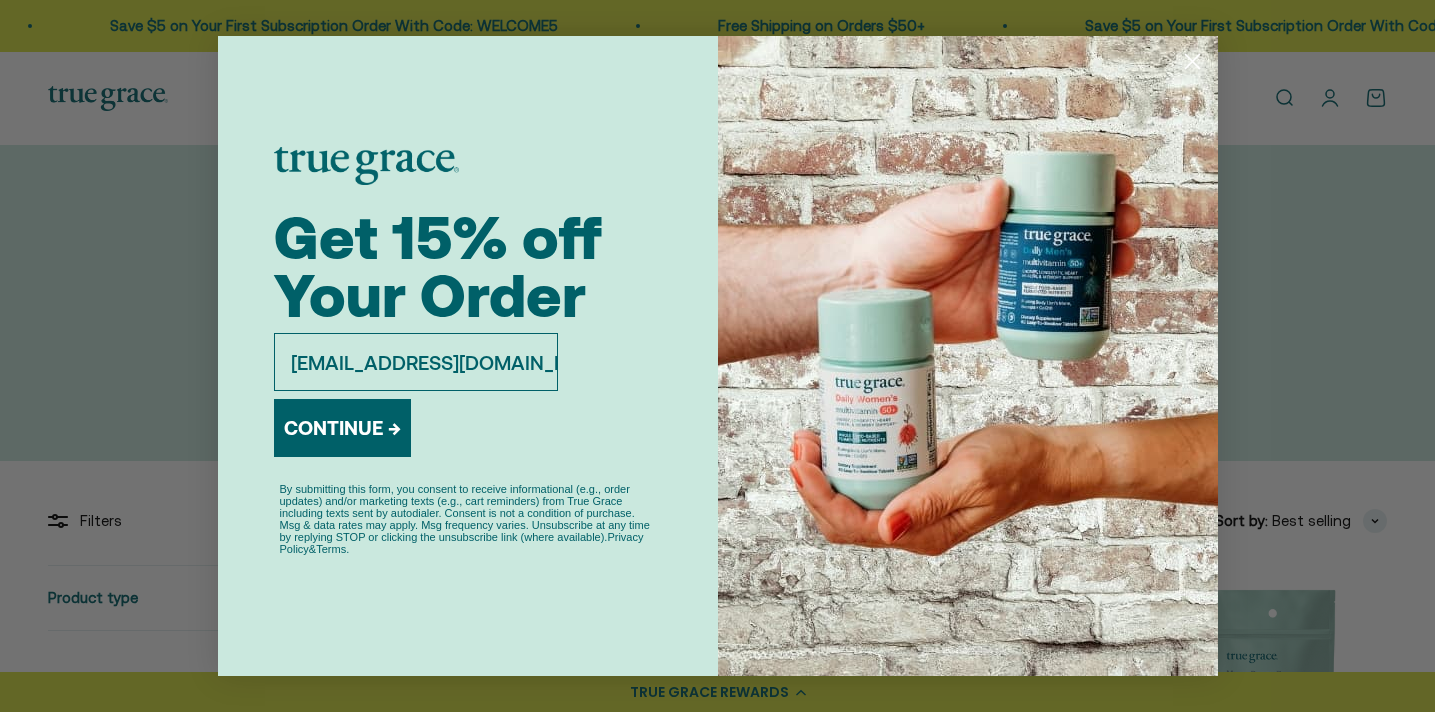 type on "eajoyceb@yahoo.com" 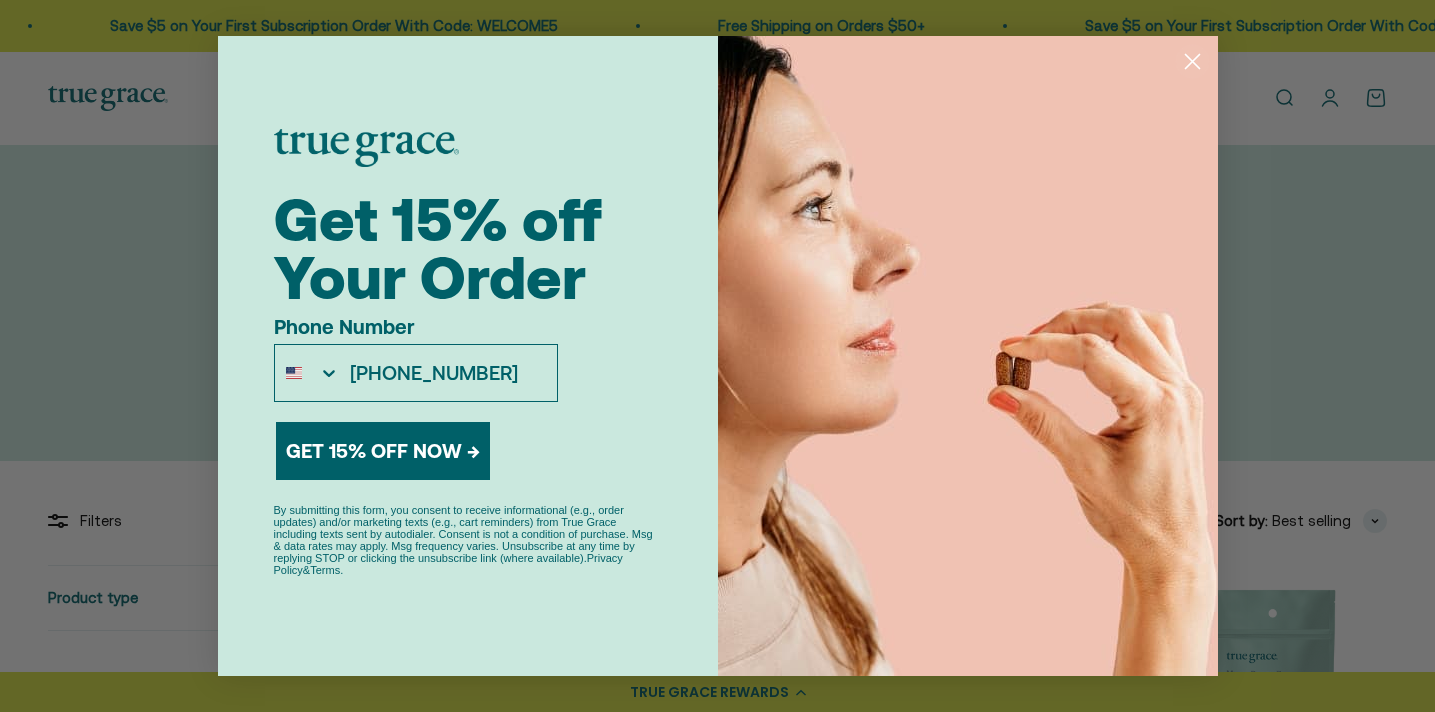 type on "781-901-6391" 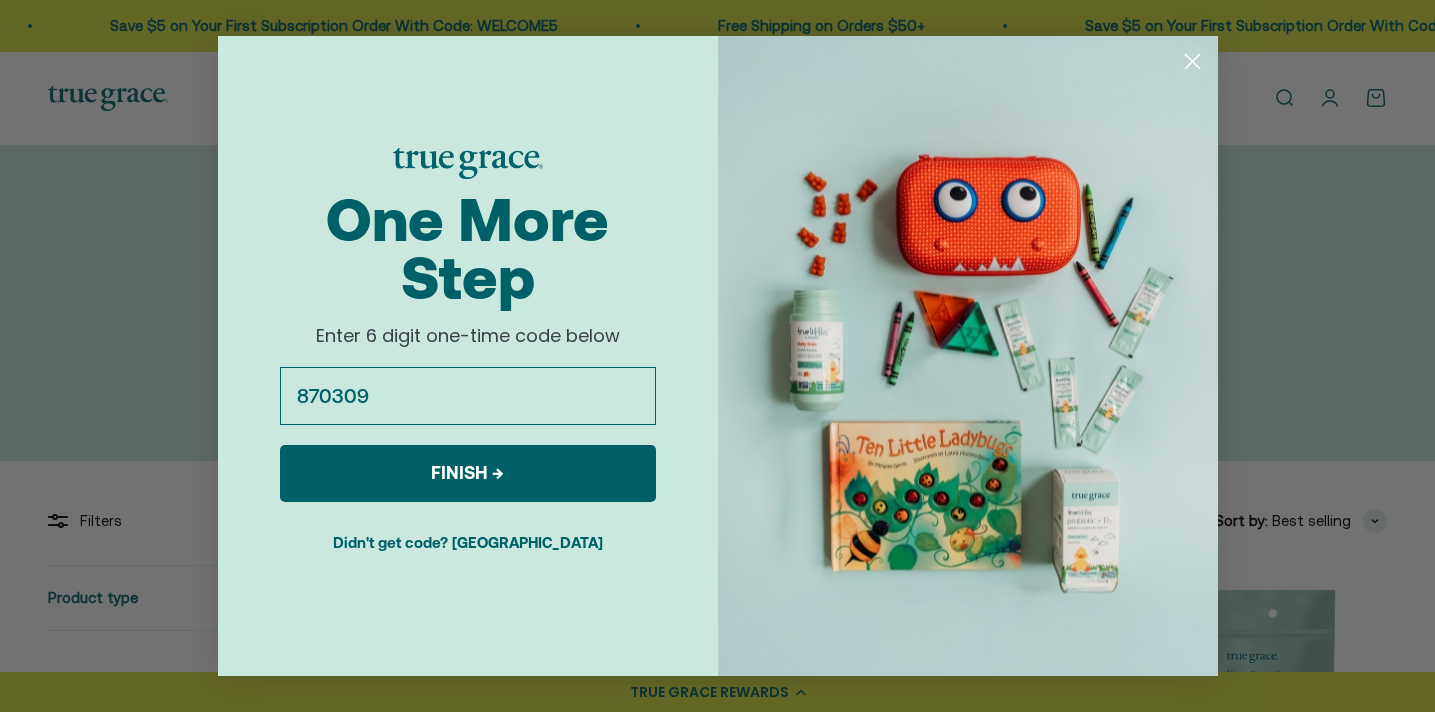 type on "870309" 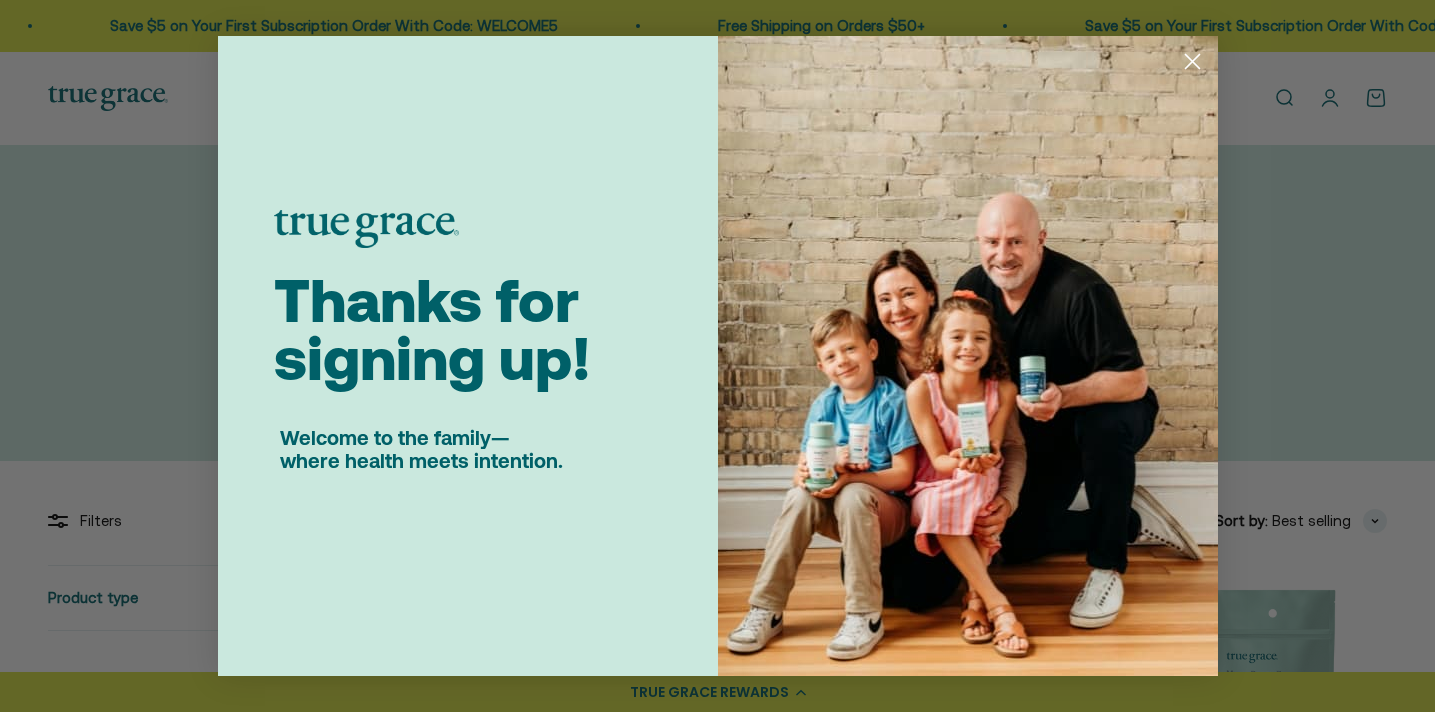 click 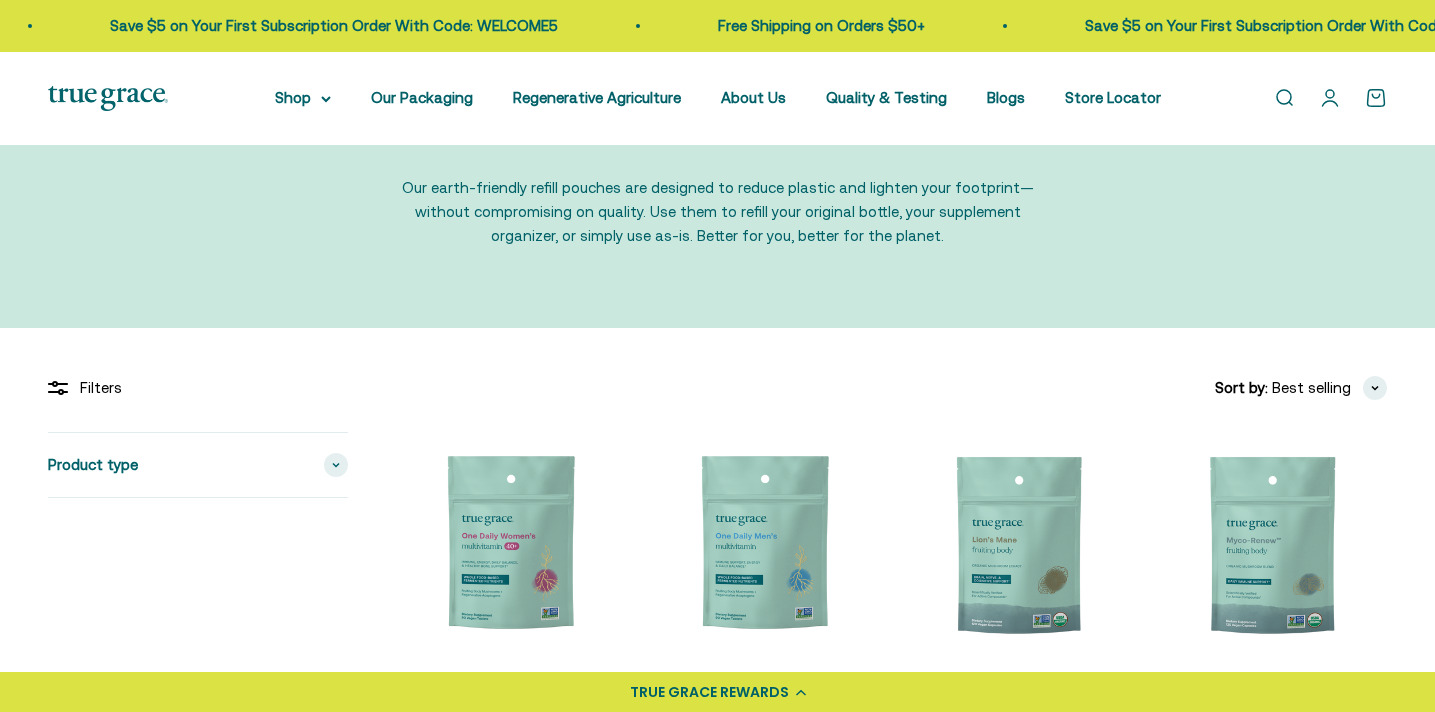 scroll, scrollTop: 138, scrollLeft: 0, axis: vertical 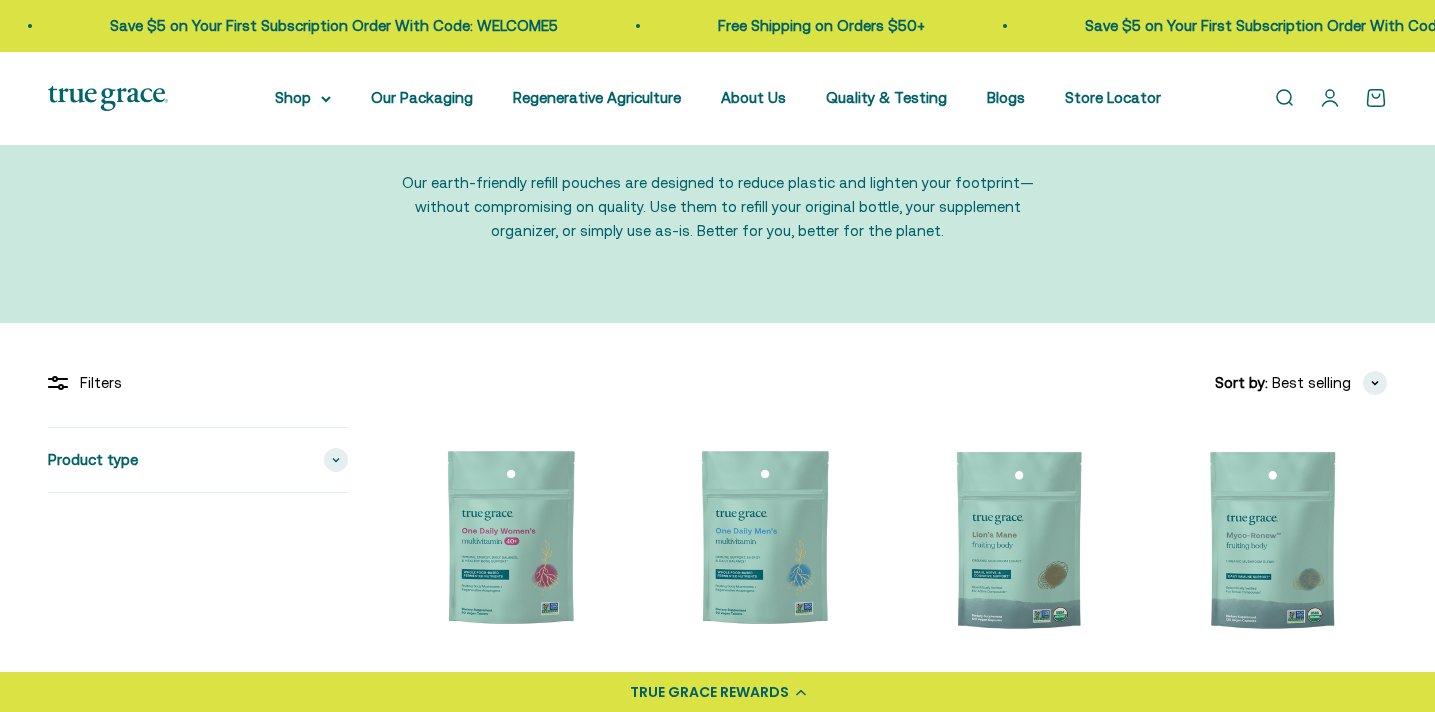 click on "Filters
Sort by
Featured Best selling Alphabetically, A-Z Alphabetically, Z-A Price, low to high Price, high to low Date, old to new Date, new to old
Product type
Multivitamins (6) Kids (1) Mushrooms (2) Microgreens (2) Prenatal (1)
Apply  (1)
Filters
Sort by:
Best selling
Featured
Best selling
Alphabetically, A-Z
Alphabetically, Z-A
Price, low to high
Price, high to low
Date, old to new
Date, new to old" at bounding box center [717, 972] 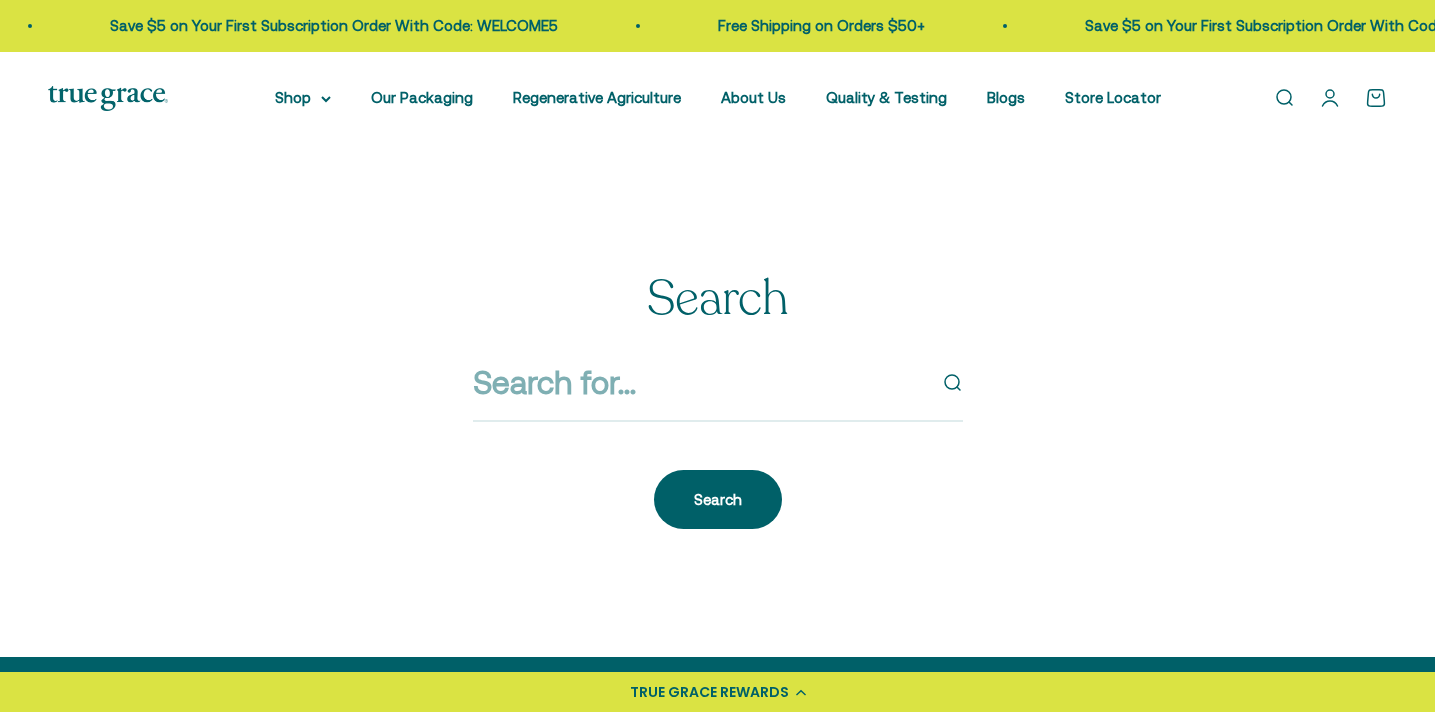 scroll, scrollTop: 0, scrollLeft: 0, axis: both 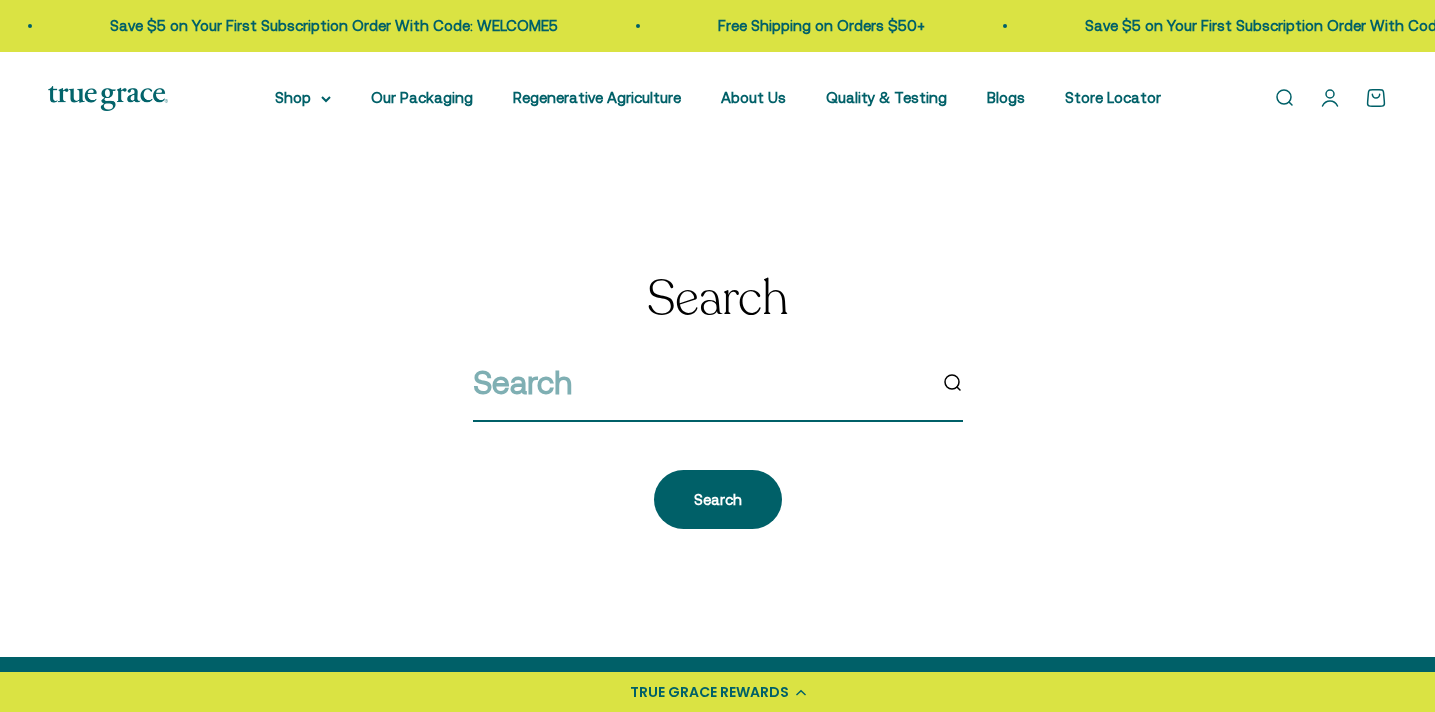 click at bounding box center (699, 382) 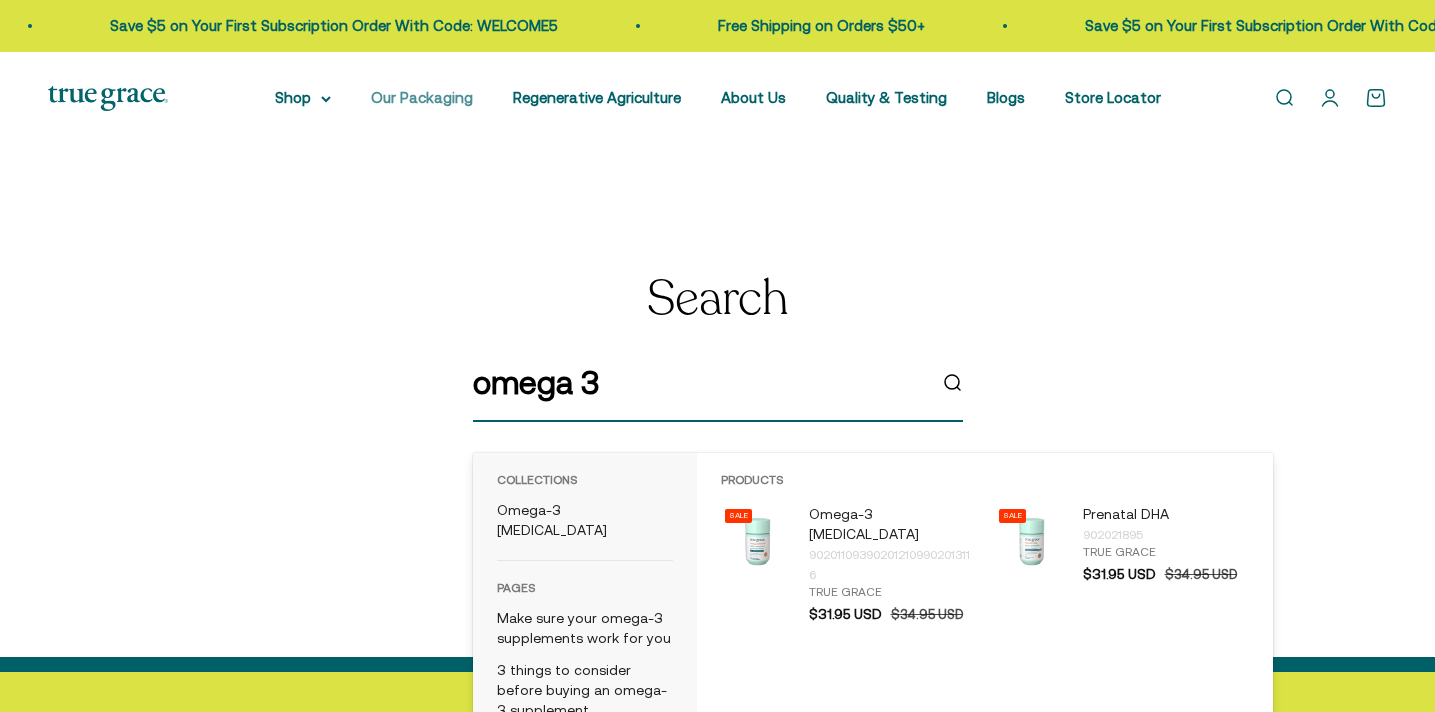 type on "omega 3" 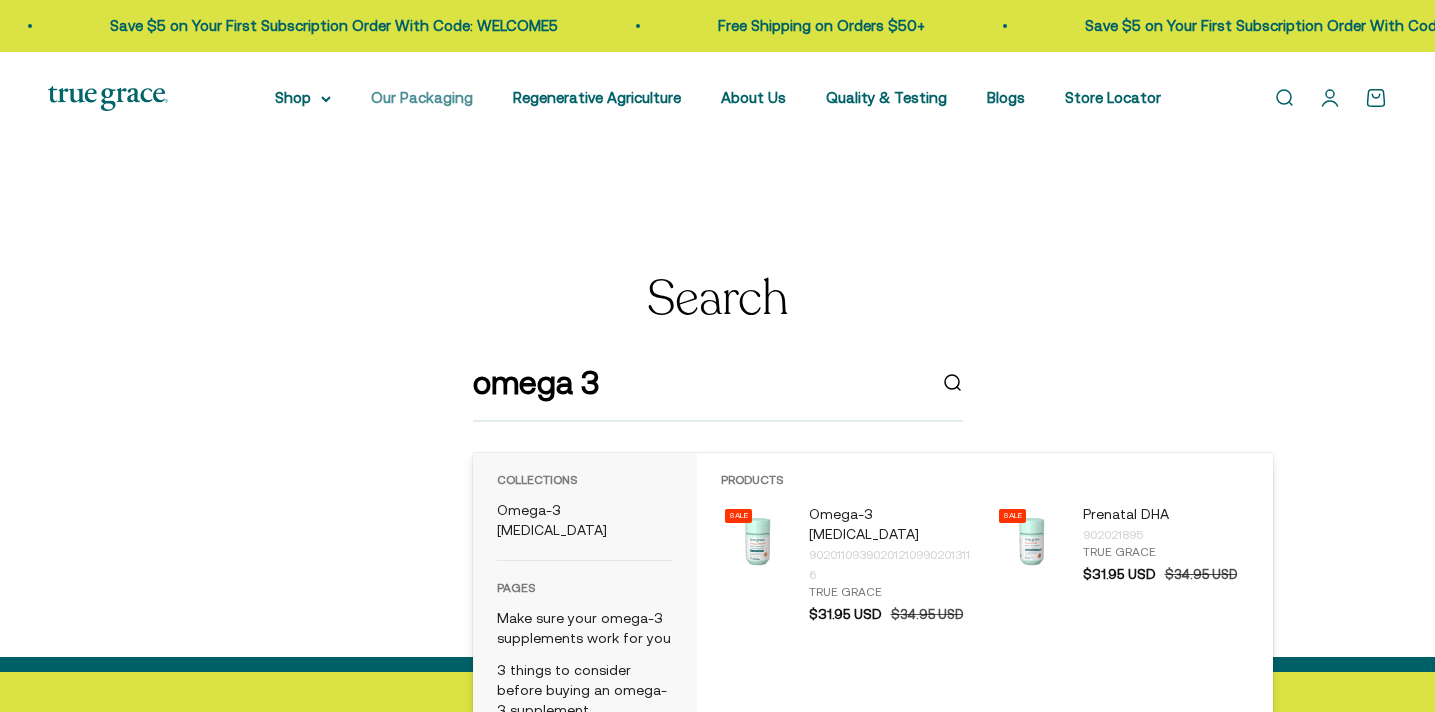 click on "Our Packaging" at bounding box center (422, 97) 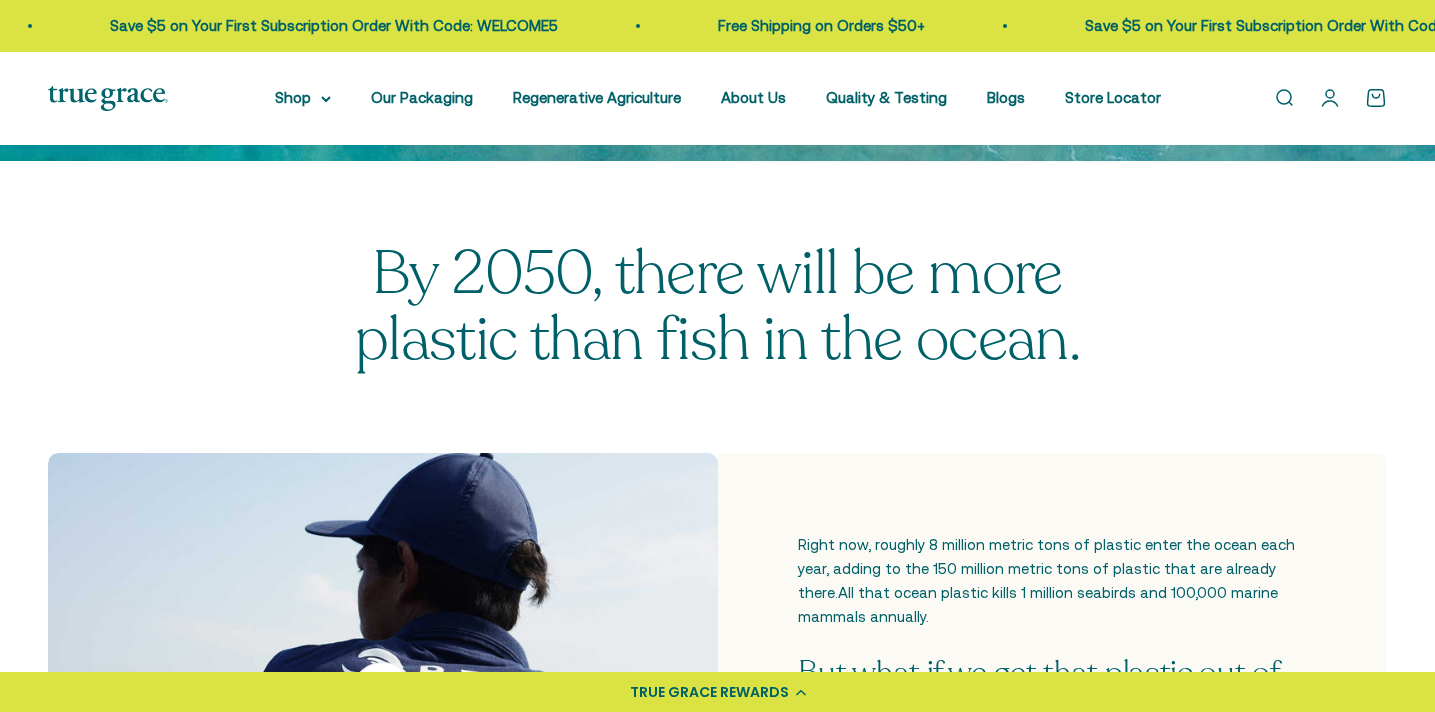 scroll, scrollTop: 424, scrollLeft: 0, axis: vertical 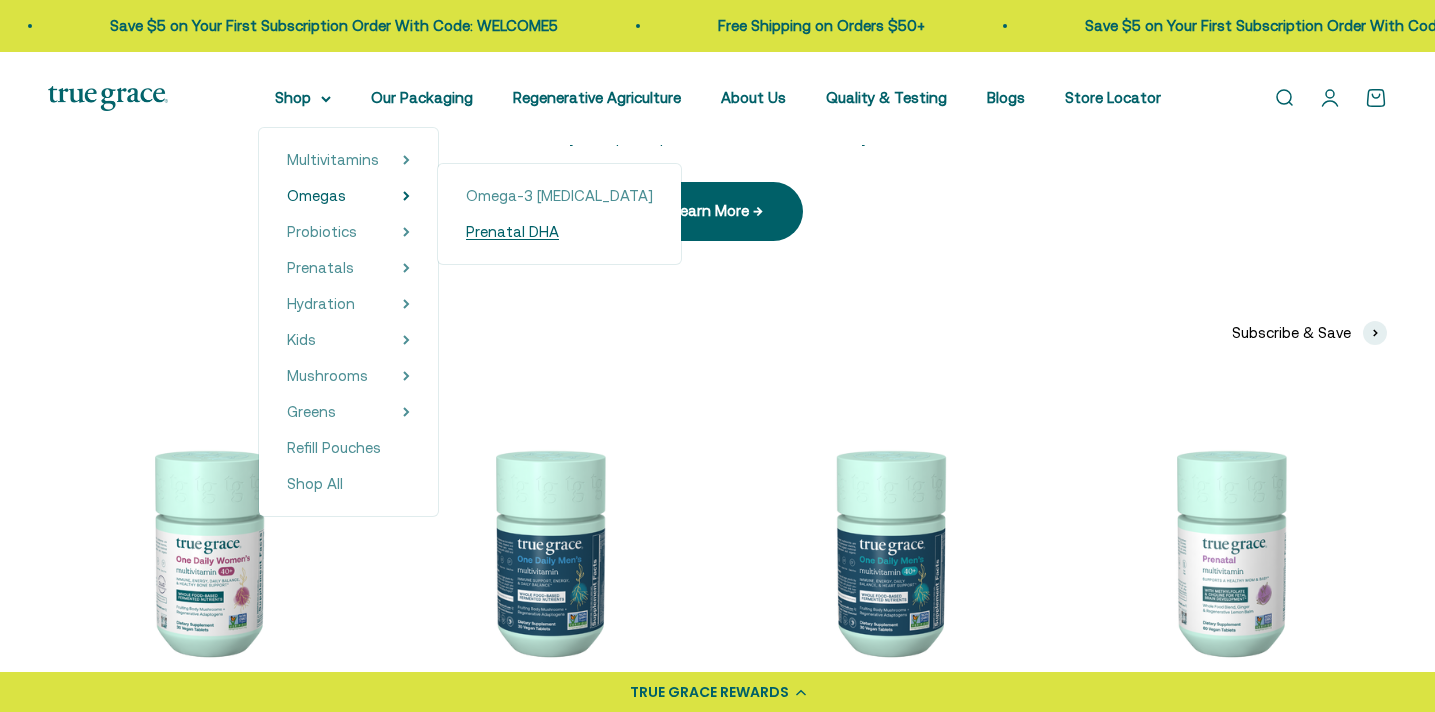 click on "Prenatal DHA" at bounding box center [512, 231] 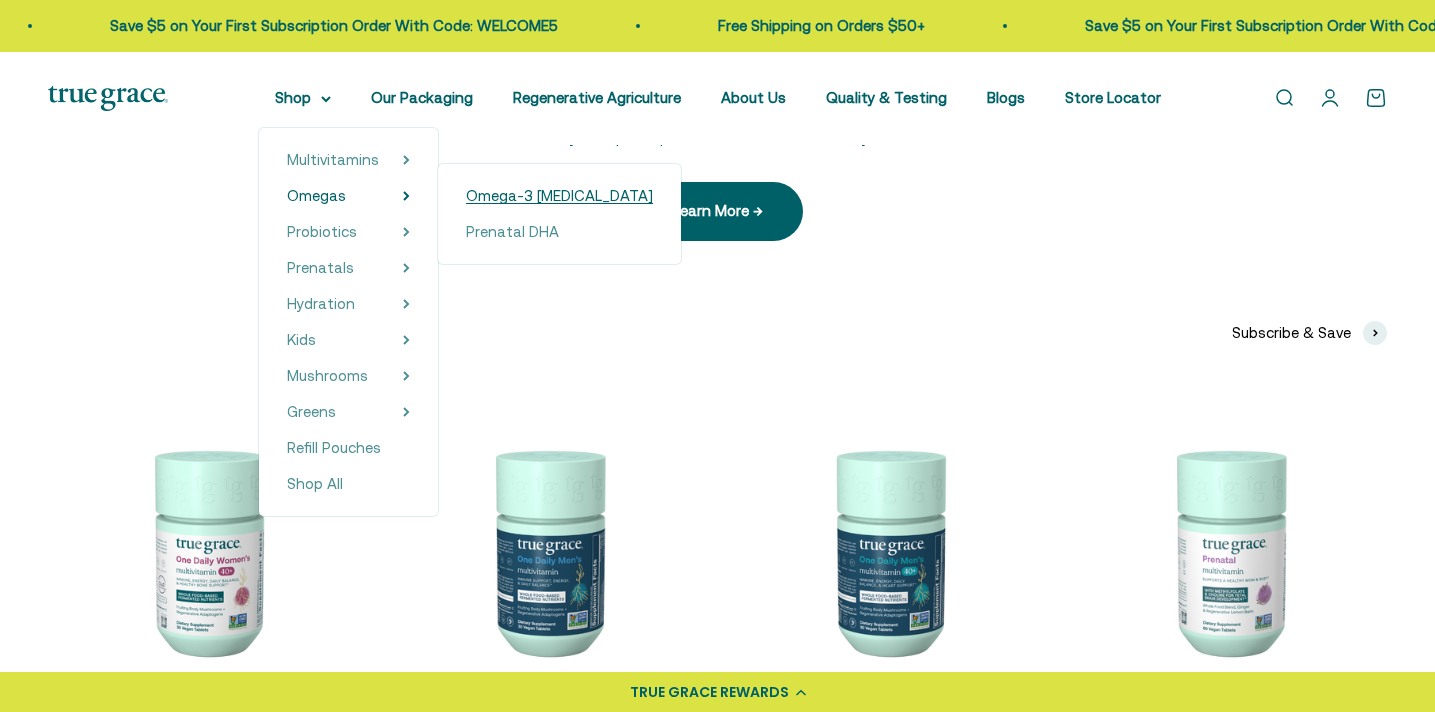 click on "Omega-3 [MEDICAL_DATA]" at bounding box center (559, 195) 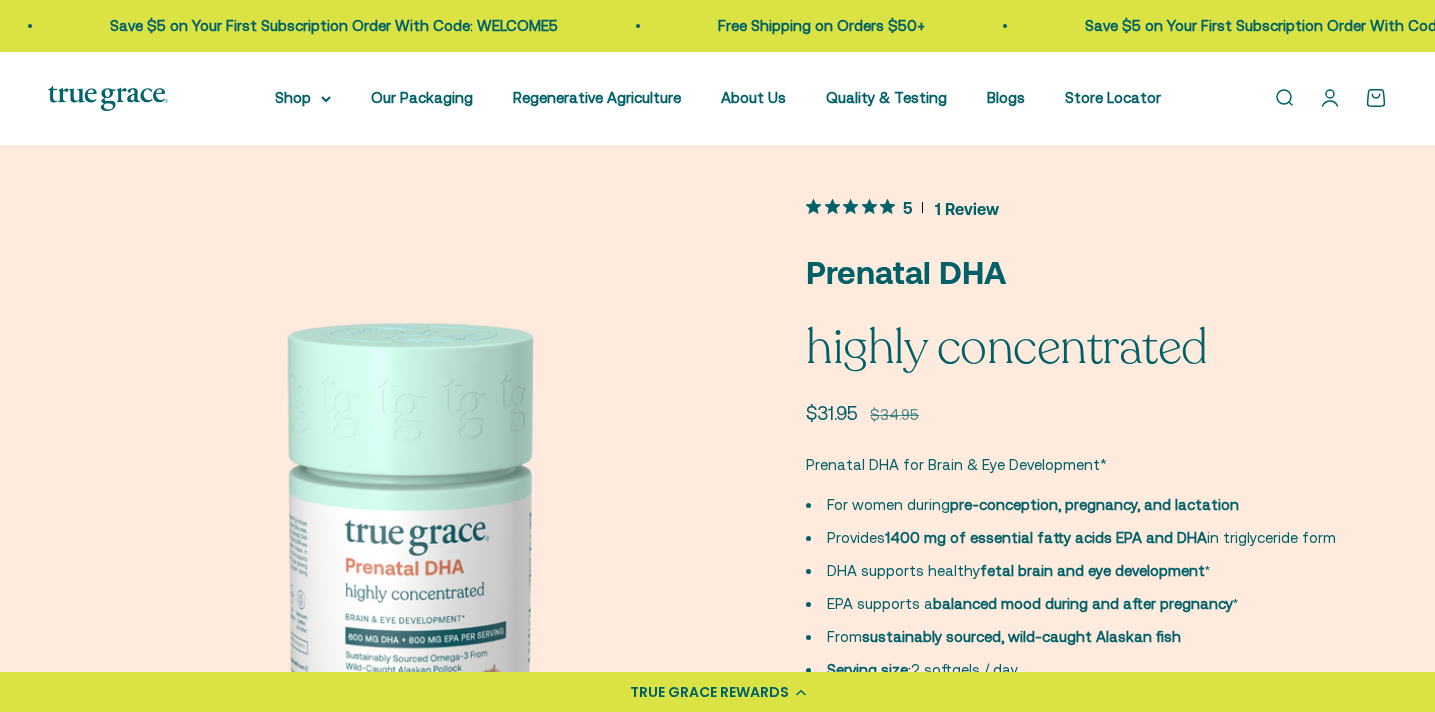 scroll, scrollTop: 28, scrollLeft: 0, axis: vertical 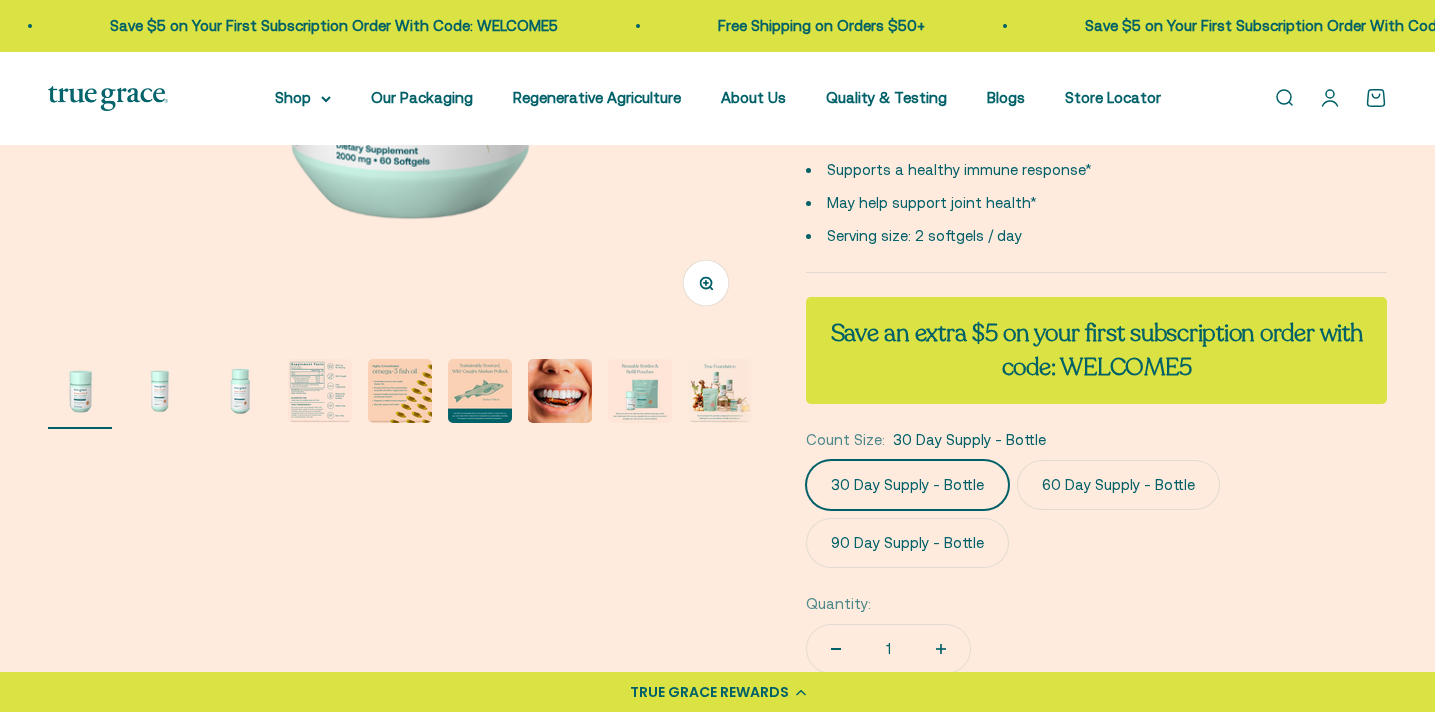 click at bounding box center (400, 391) 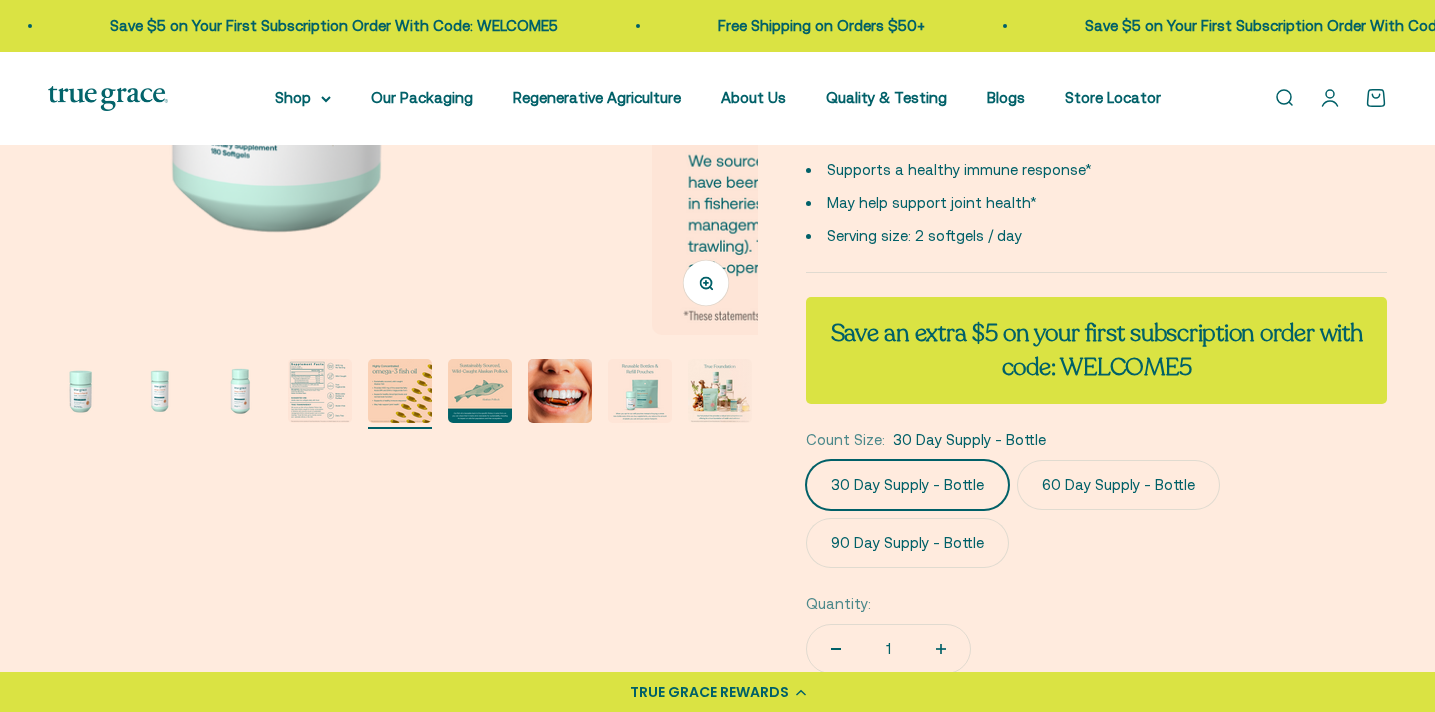 scroll, scrollTop: 0, scrollLeft: 2936, axis: horizontal 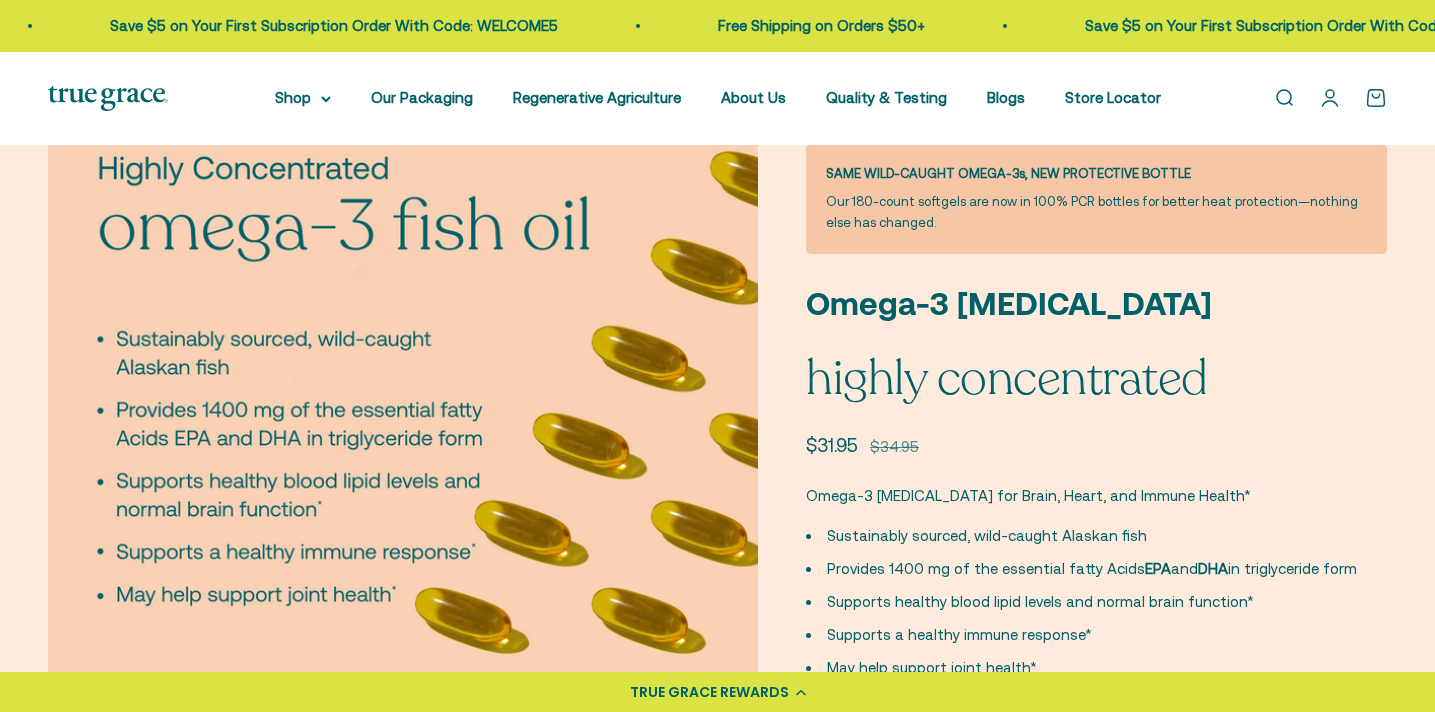 click on "Open search" at bounding box center [1284, 98] 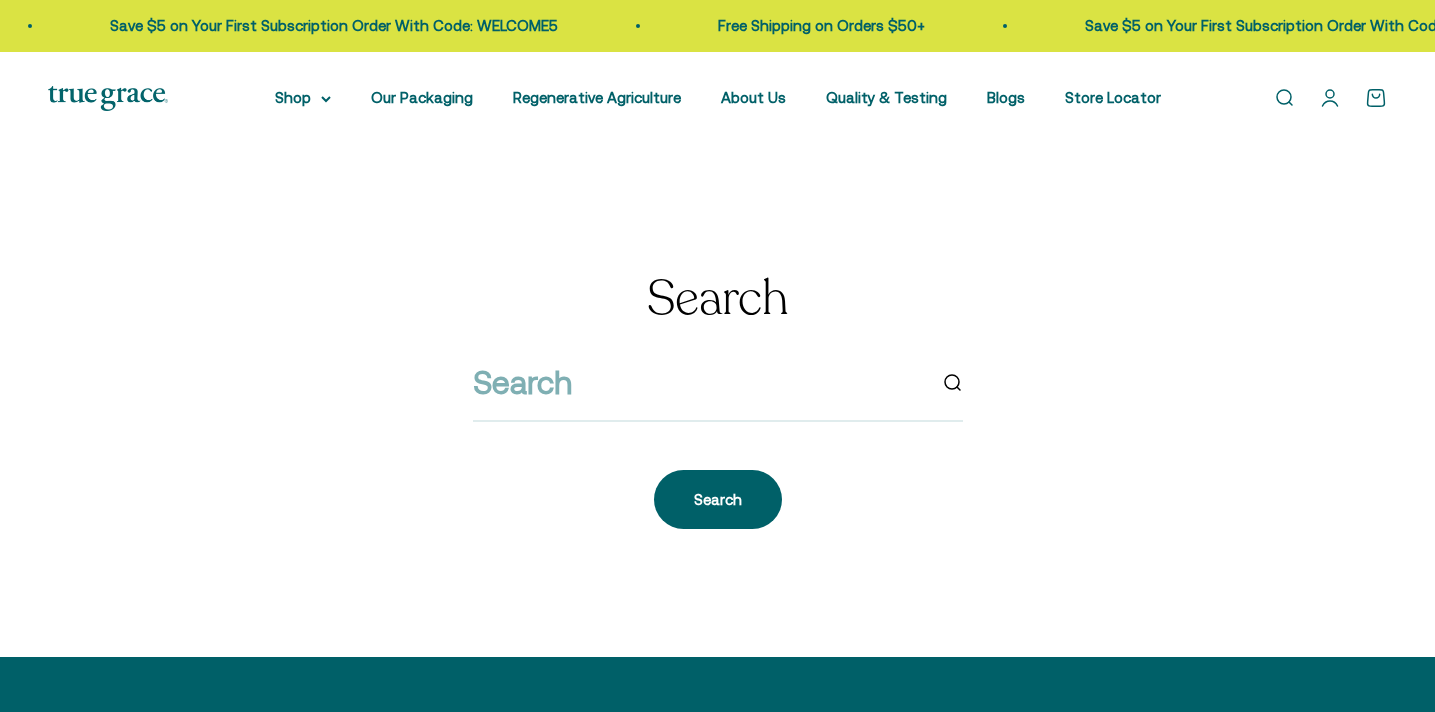 scroll, scrollTop: 0, scrollLeft: 0, axis: both 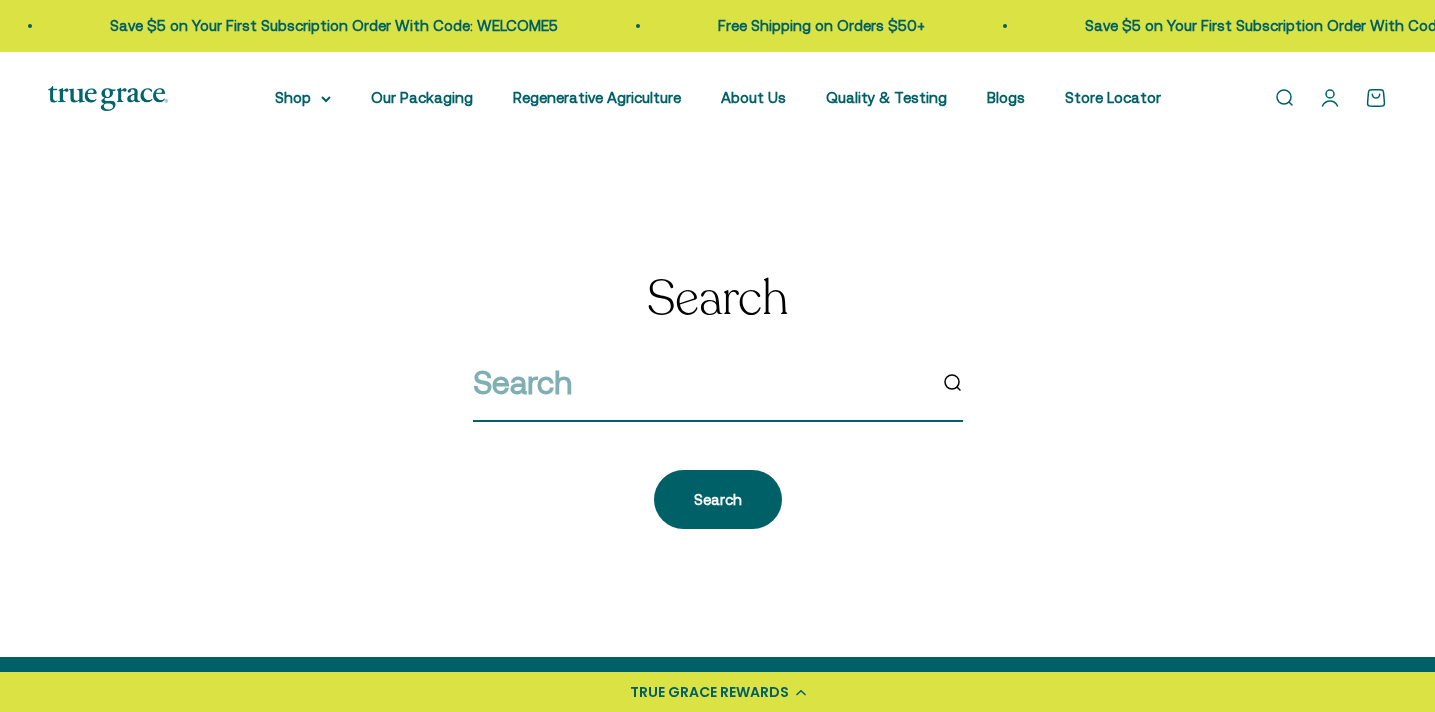 click at bounding box center [699, 382] 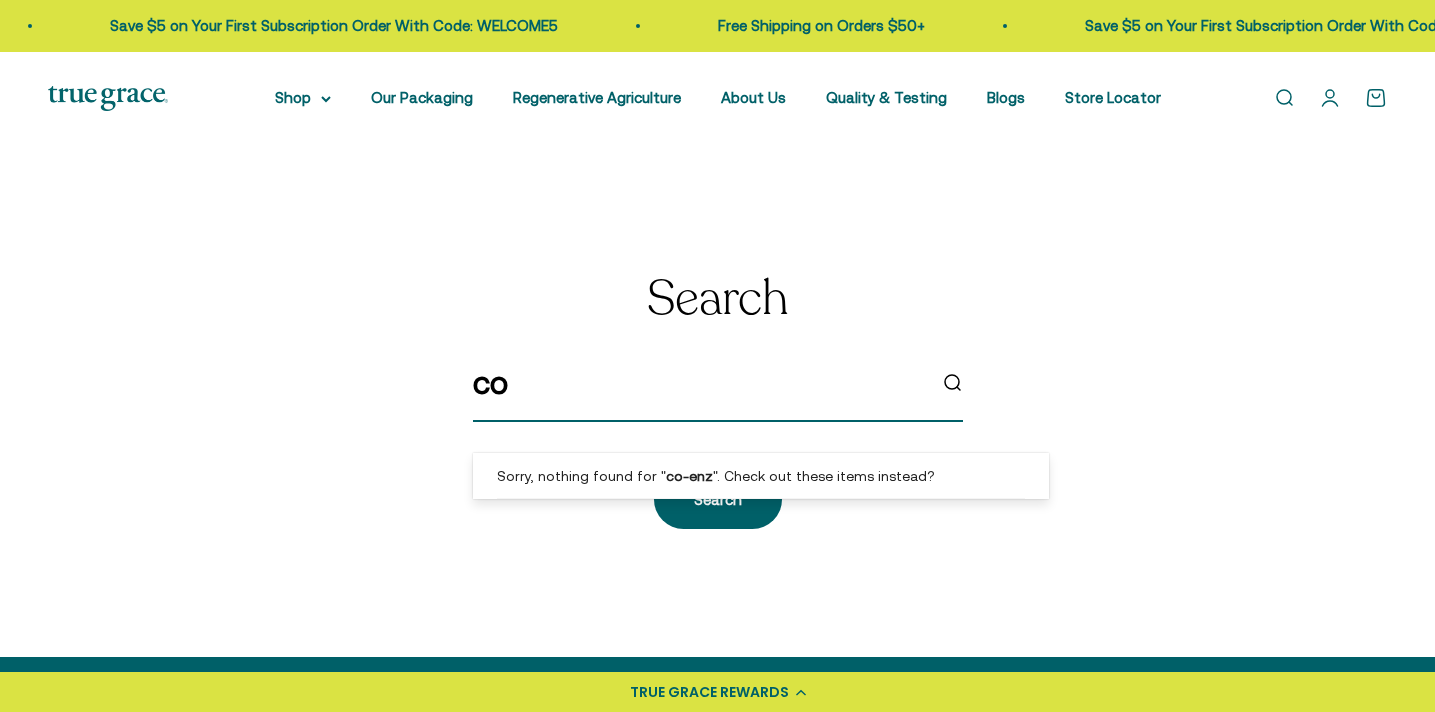 type on "c" 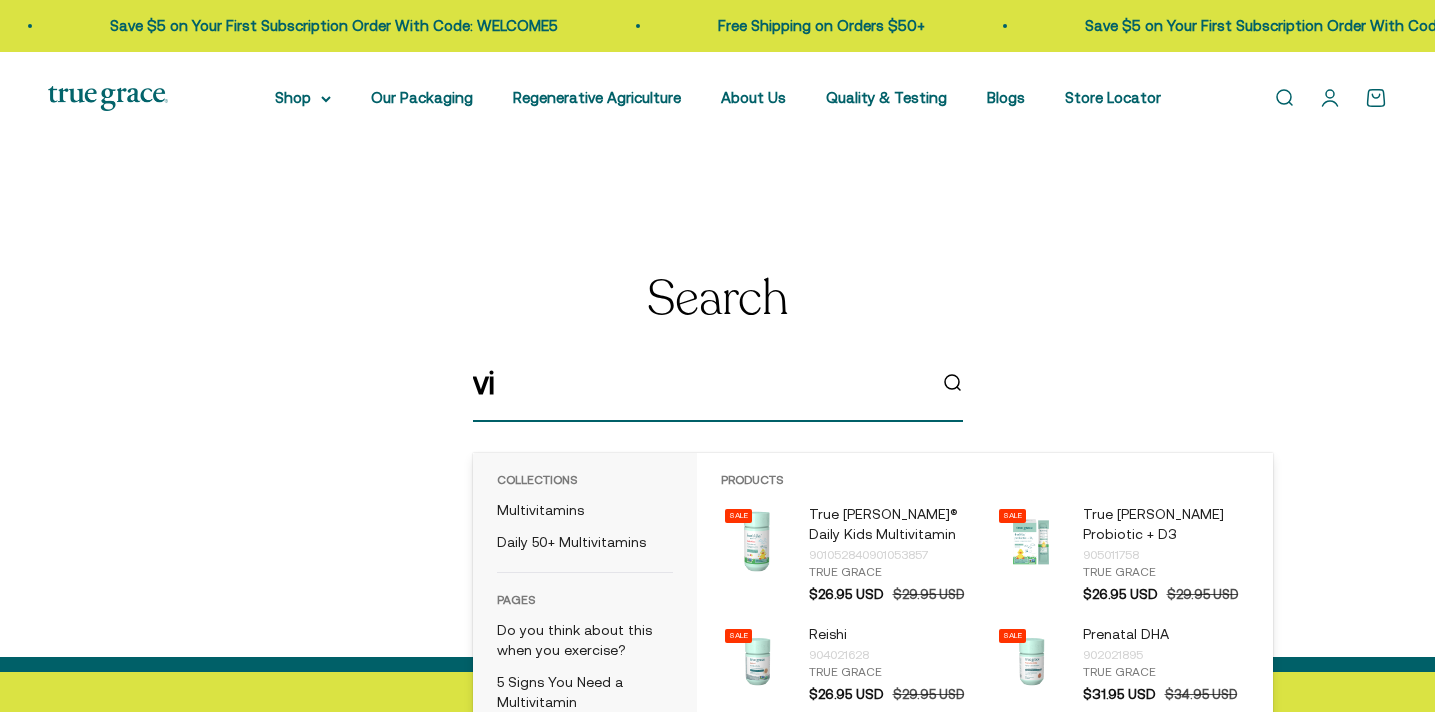 type on "v" 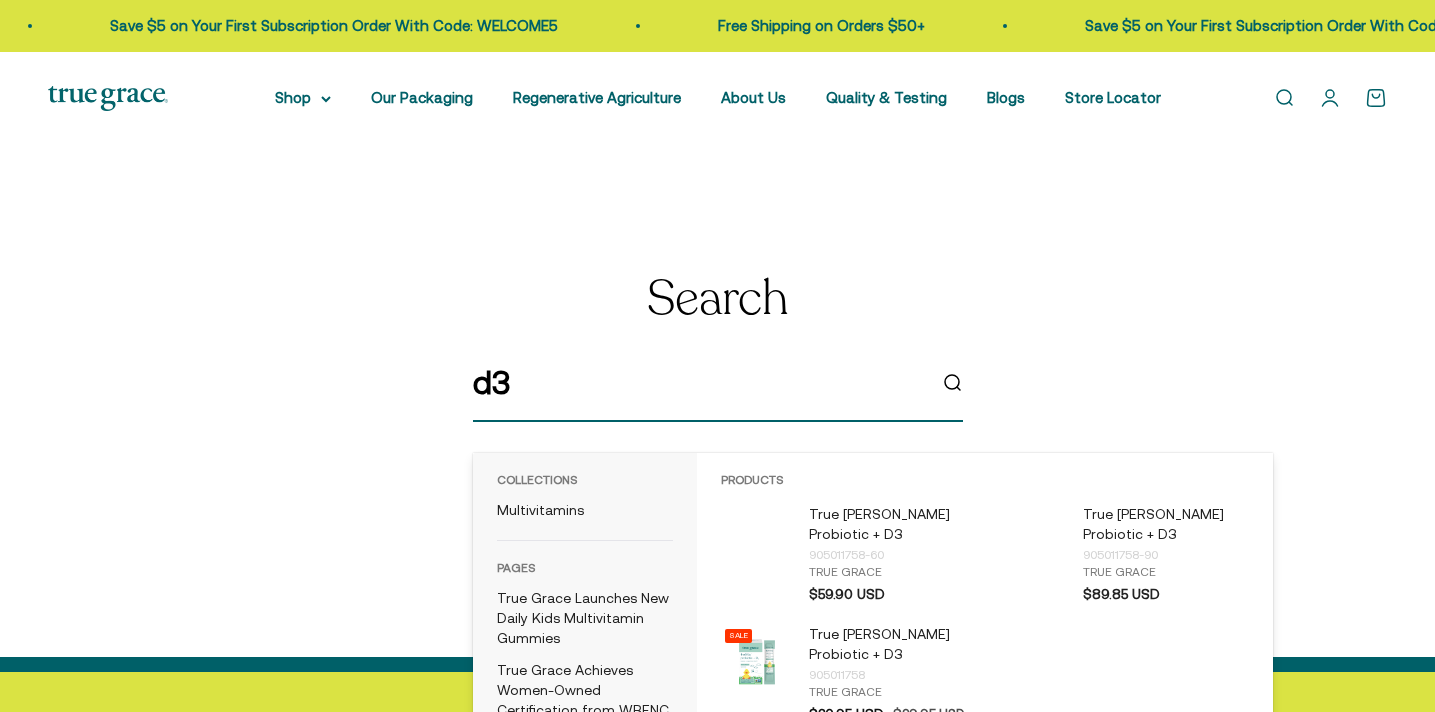 type on "d3" 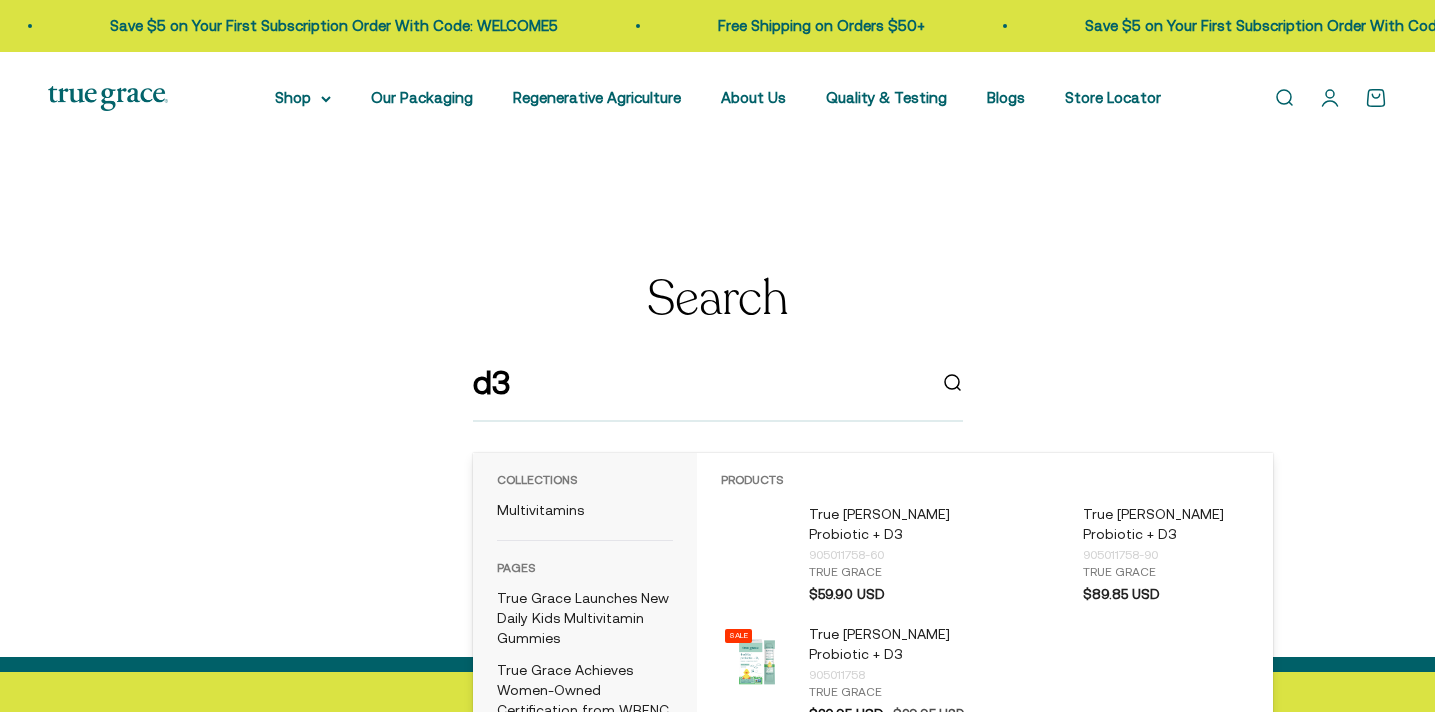 click on "Search
d3
Search" at bounding box center (717, 401) 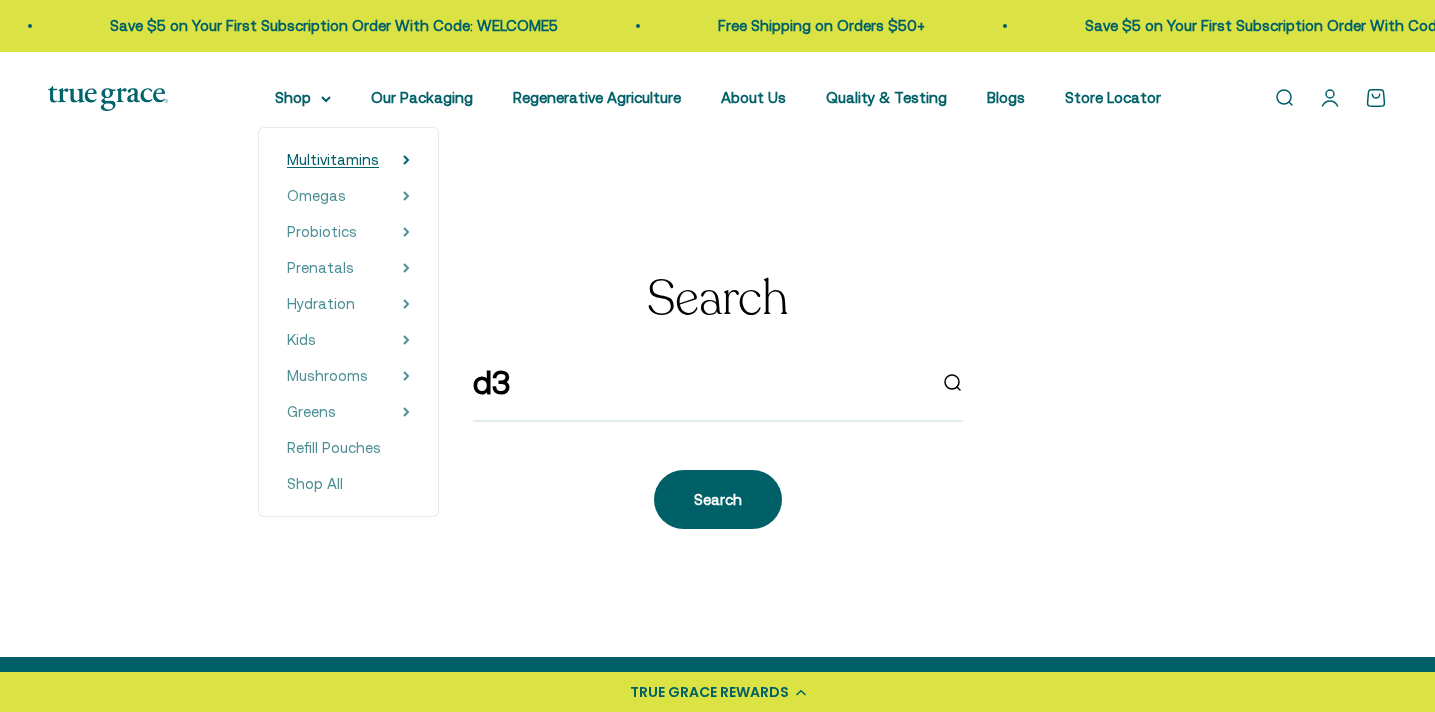 click on "Multivitamins" at bounding box center (348, 160) 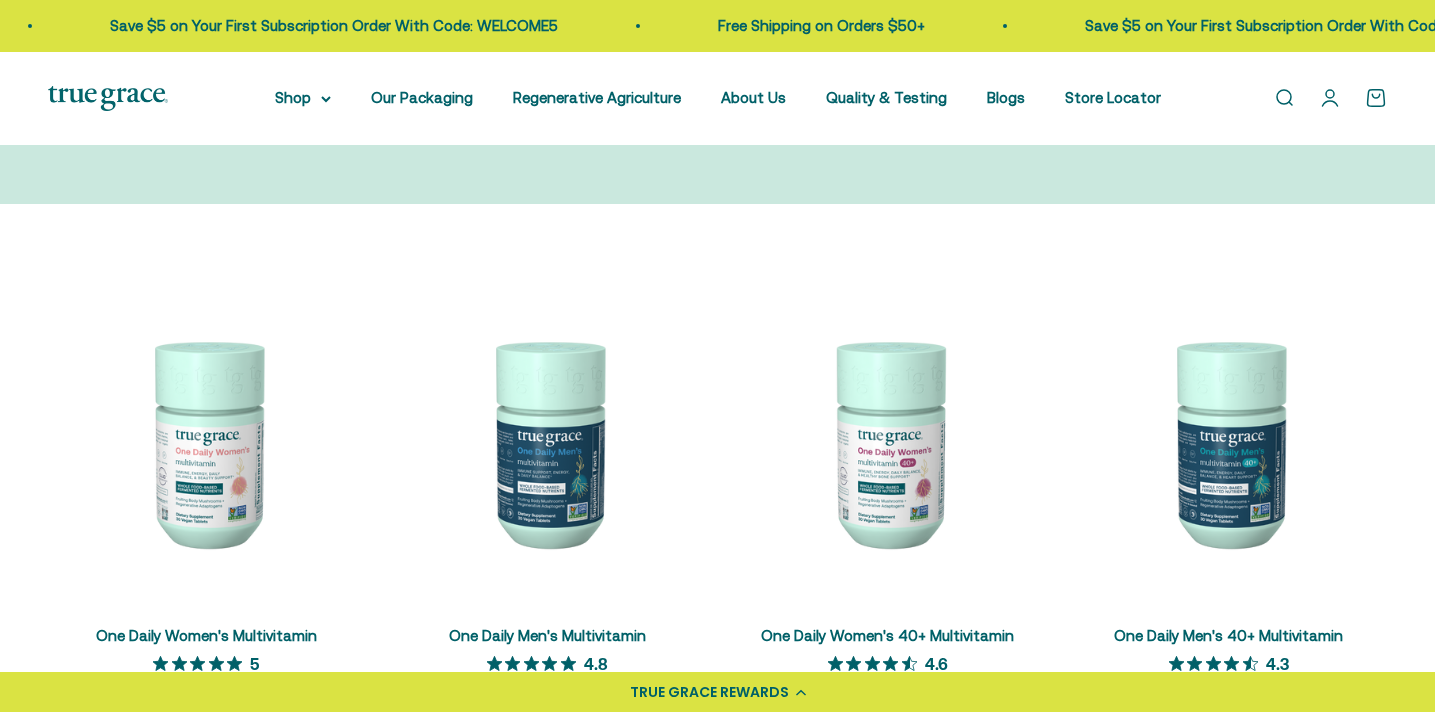 scroll, scrollTop: 0, scrollLeft: 0, axis: both 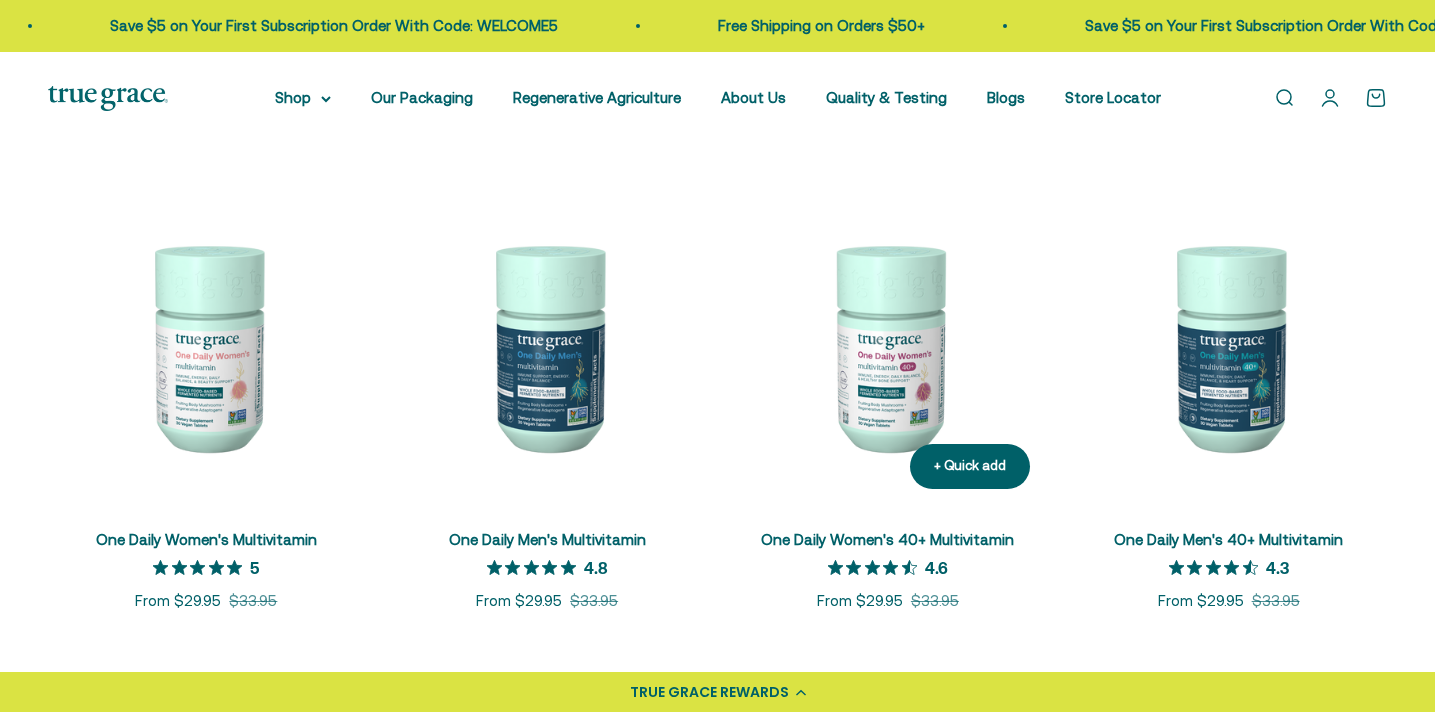 click at bounding box center (888, 346) 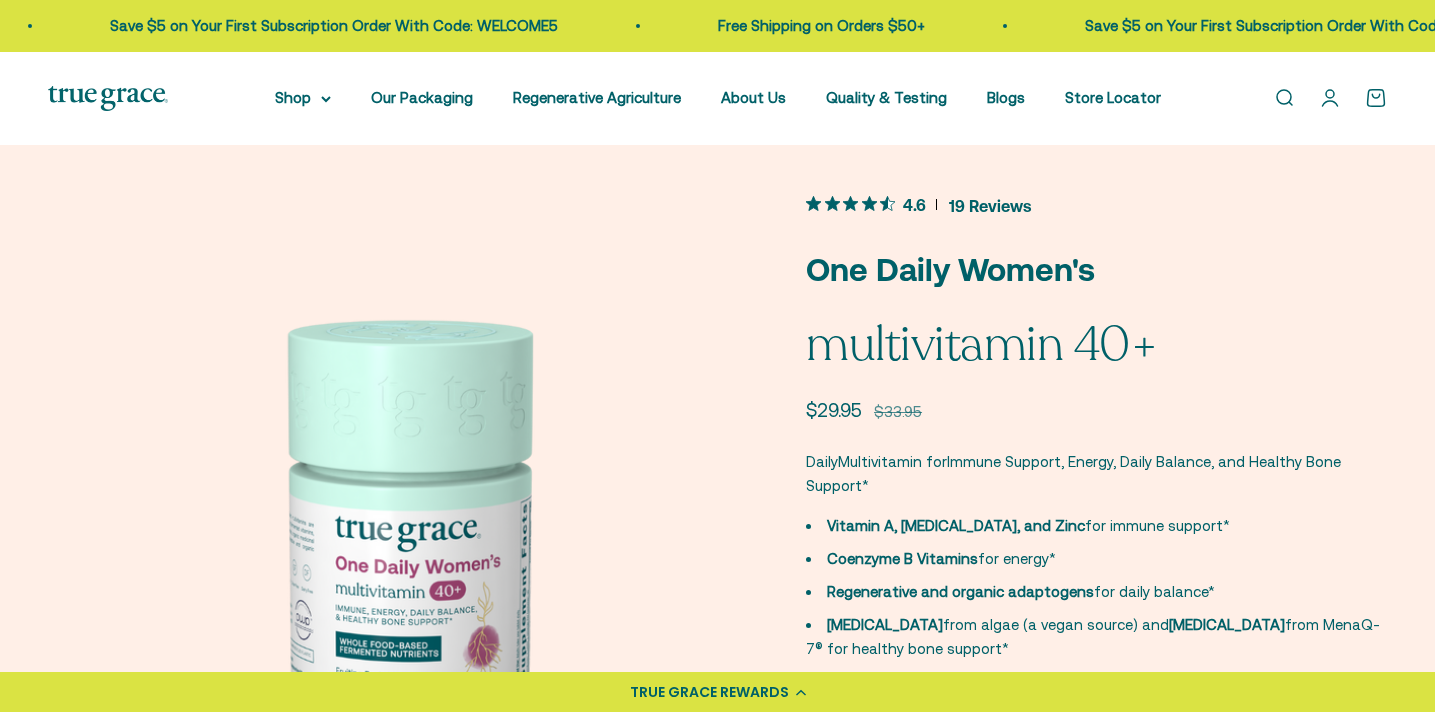 scroll, scrollTop: 10, scrollLeft: 0, axis: vertical 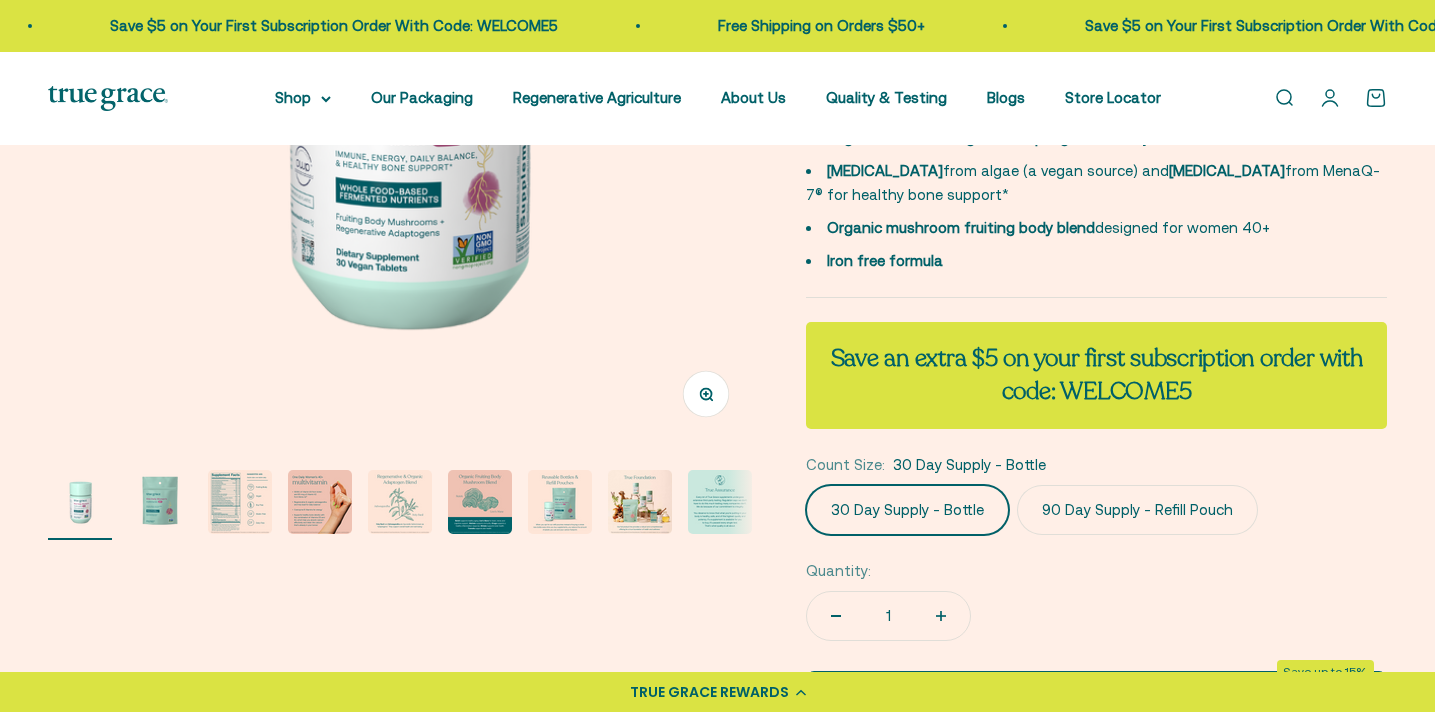 click at bounding box center (240, 502) 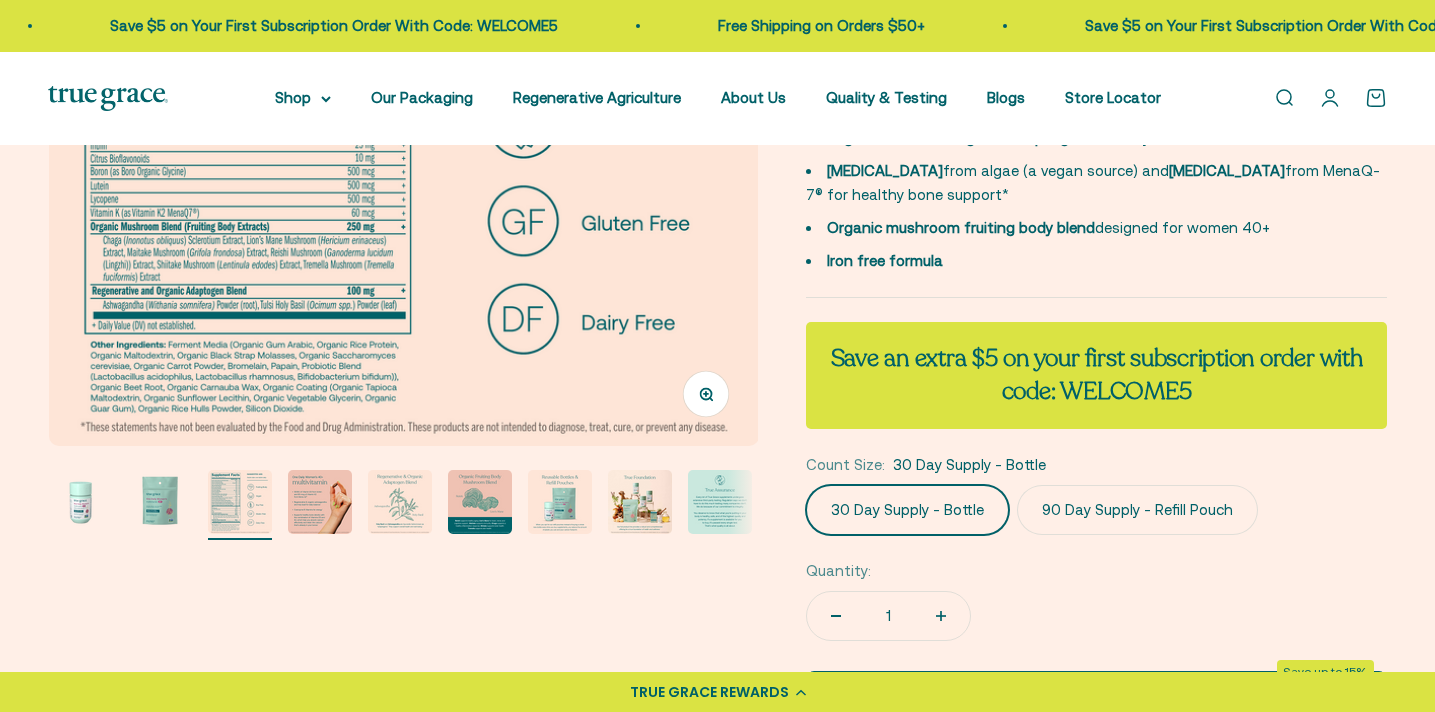 scroll, scrollTop: 0, scrollLeft: 1468, axis: horizontal 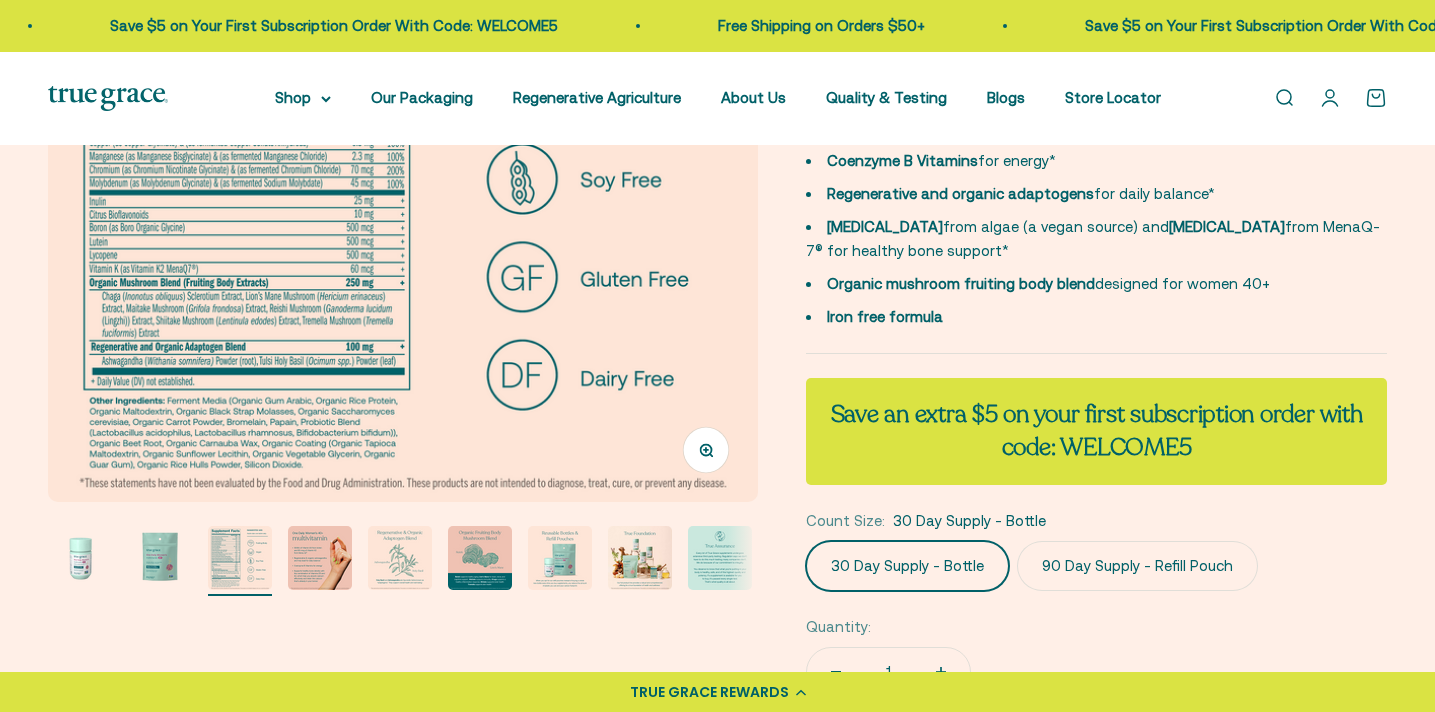 click at bounding box center (480, 558) 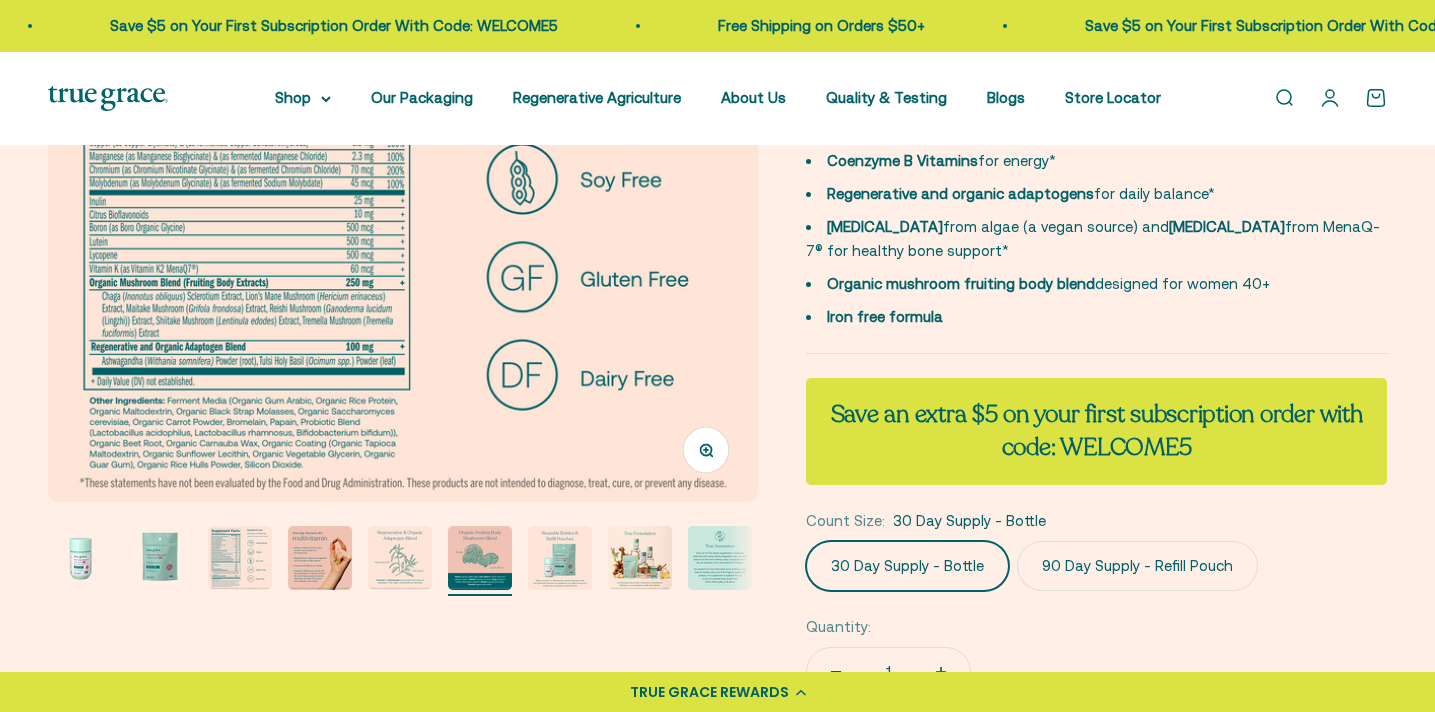 scroll, scrollTop: 0, scrollLeft: 74, axis: horizontal 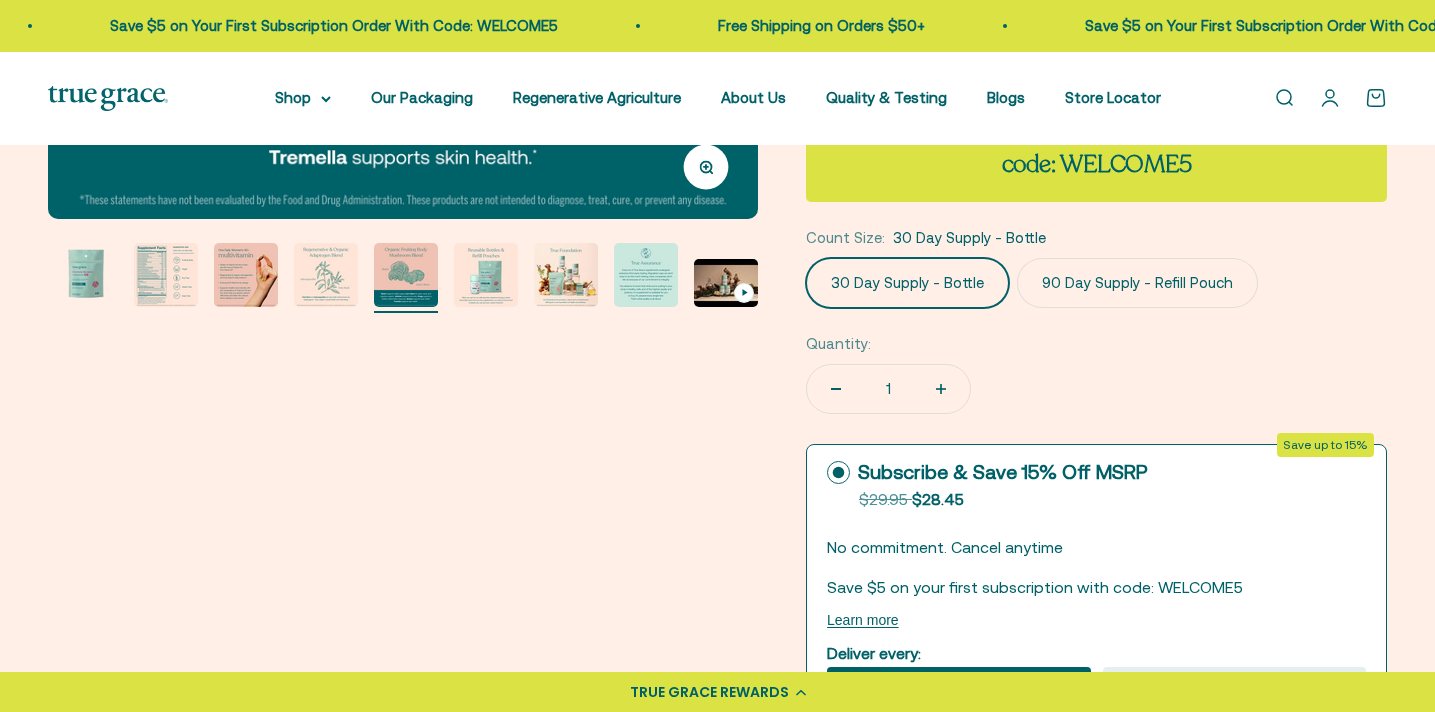 click at bounding box center [646, 275] 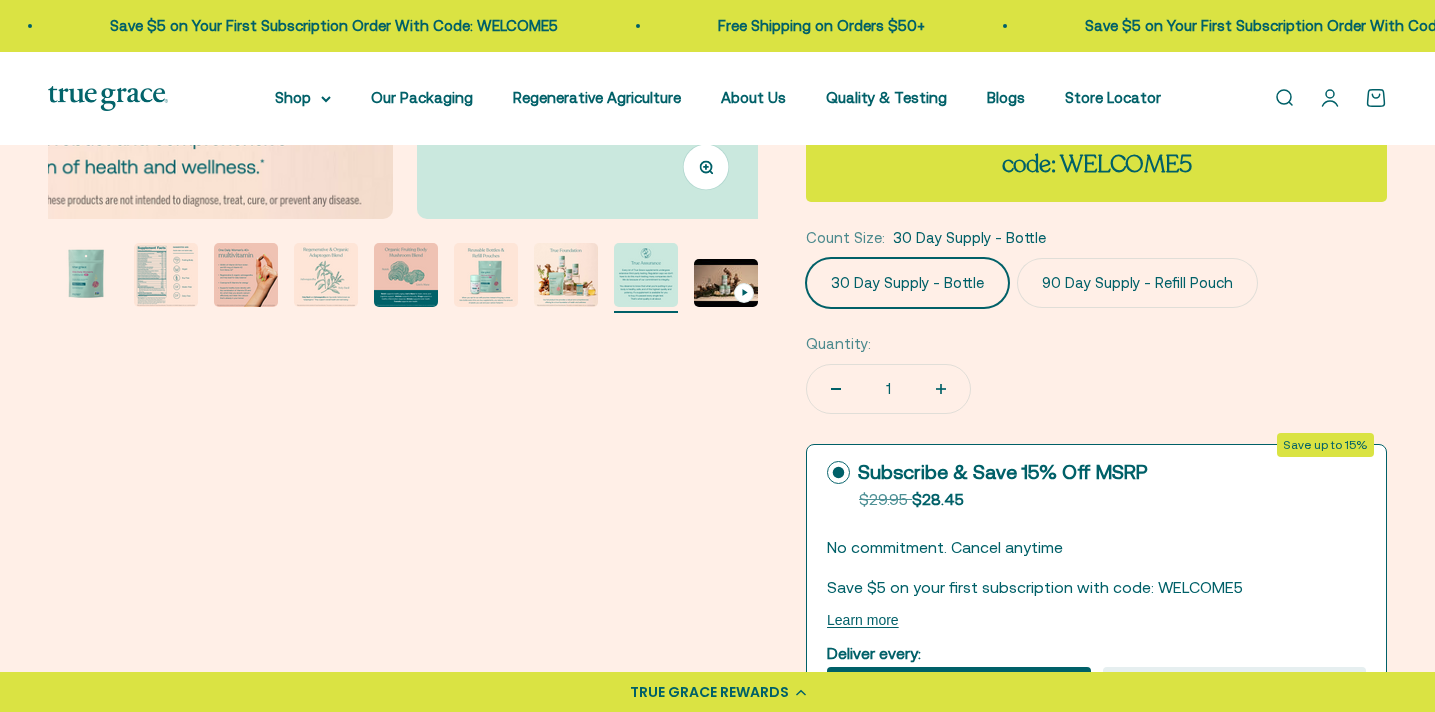 scroll, scrollTop: 0, scrollLeft: 5872, axis: horizontal 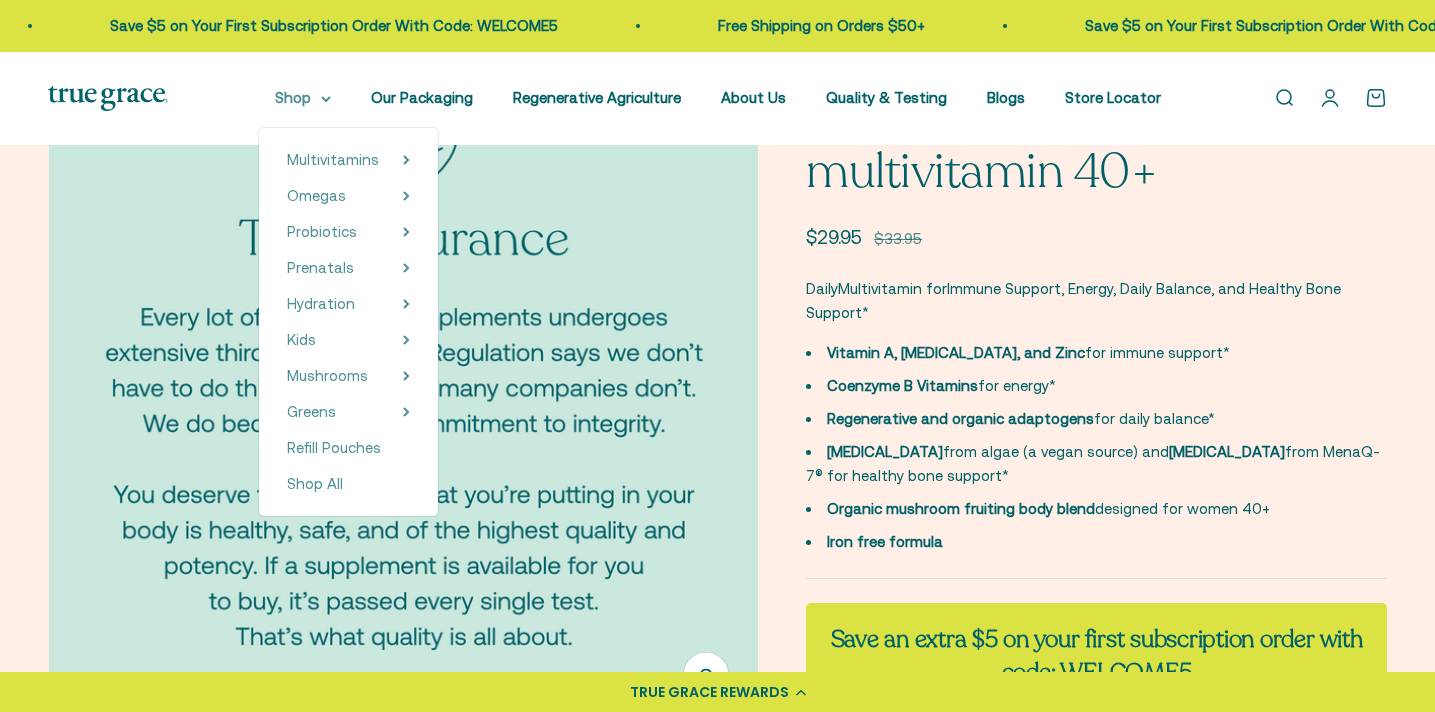 click on "Shop" at bounding box center [303, 98] 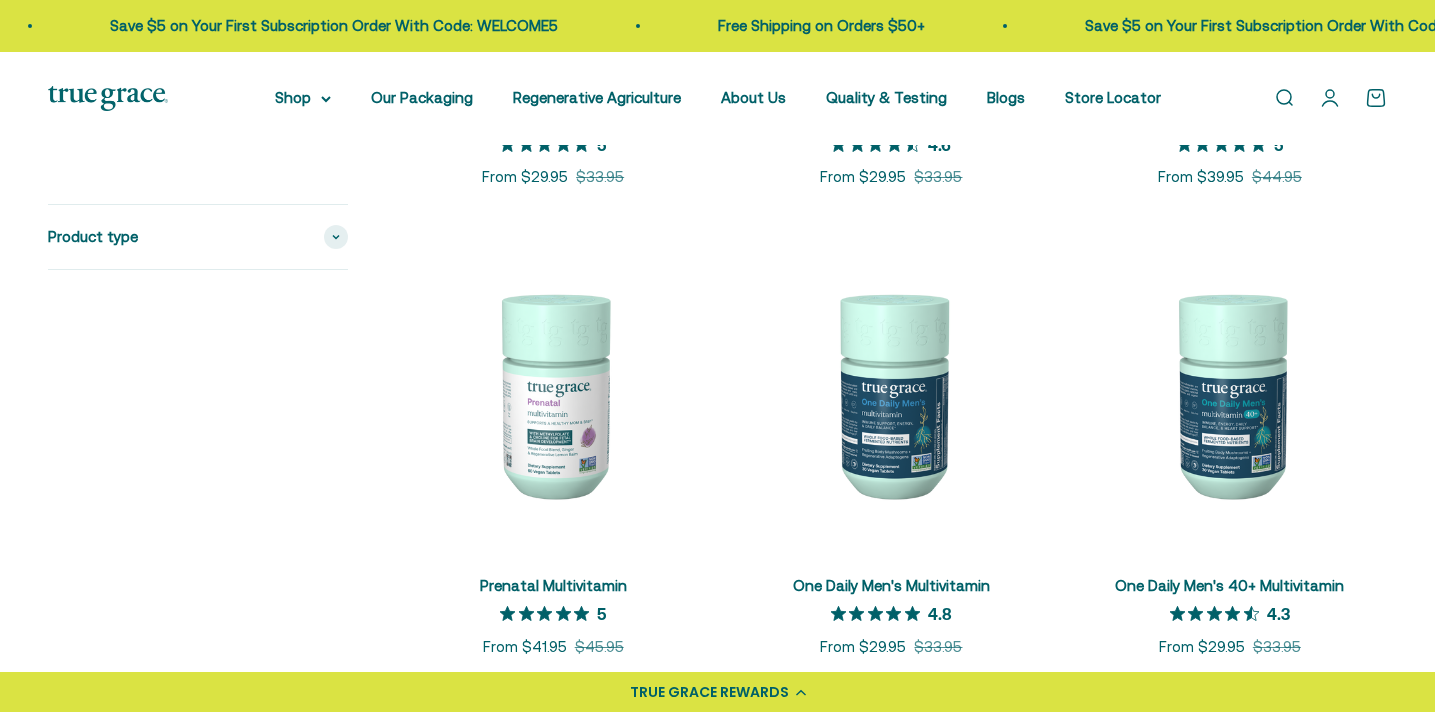 scroll, scrollTop: 905, scrollLeft: 0, axis: vertical 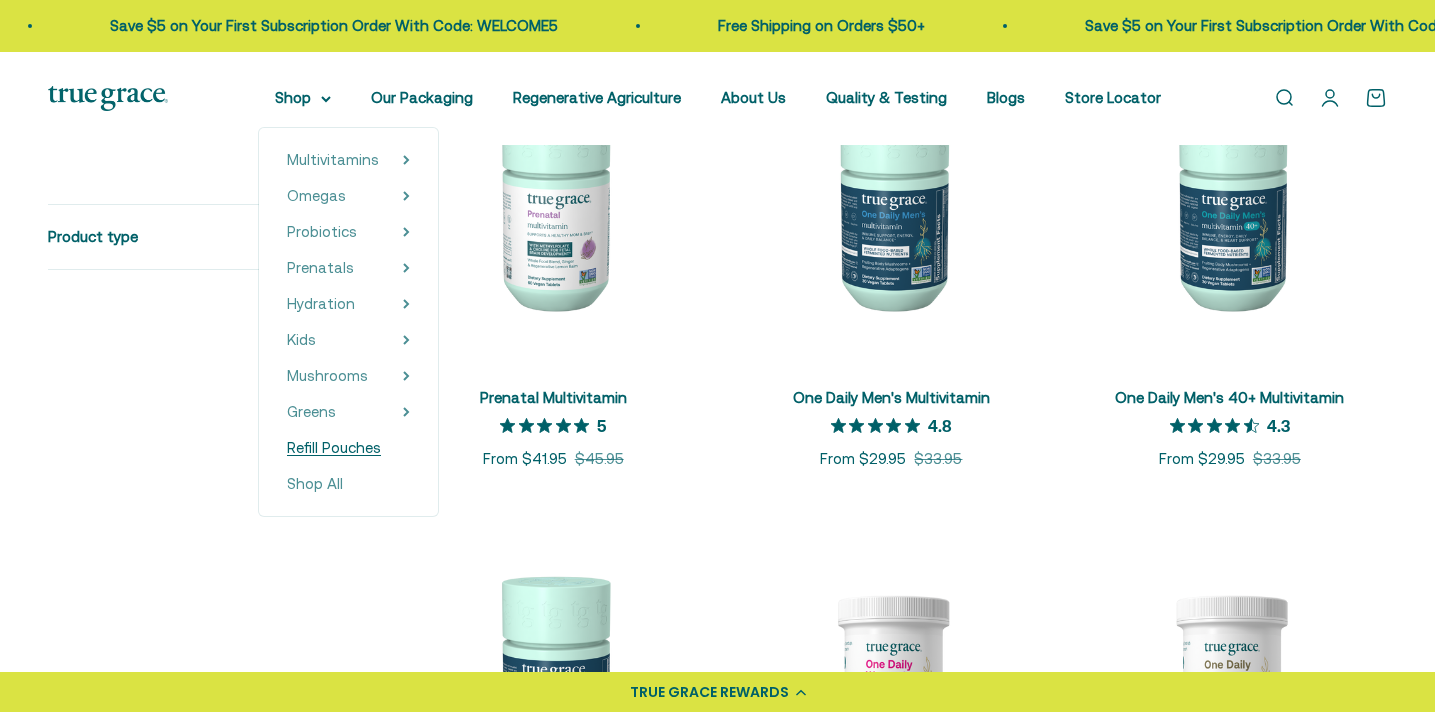 click on "Refill Pouches" at bounding box center (334, 447) 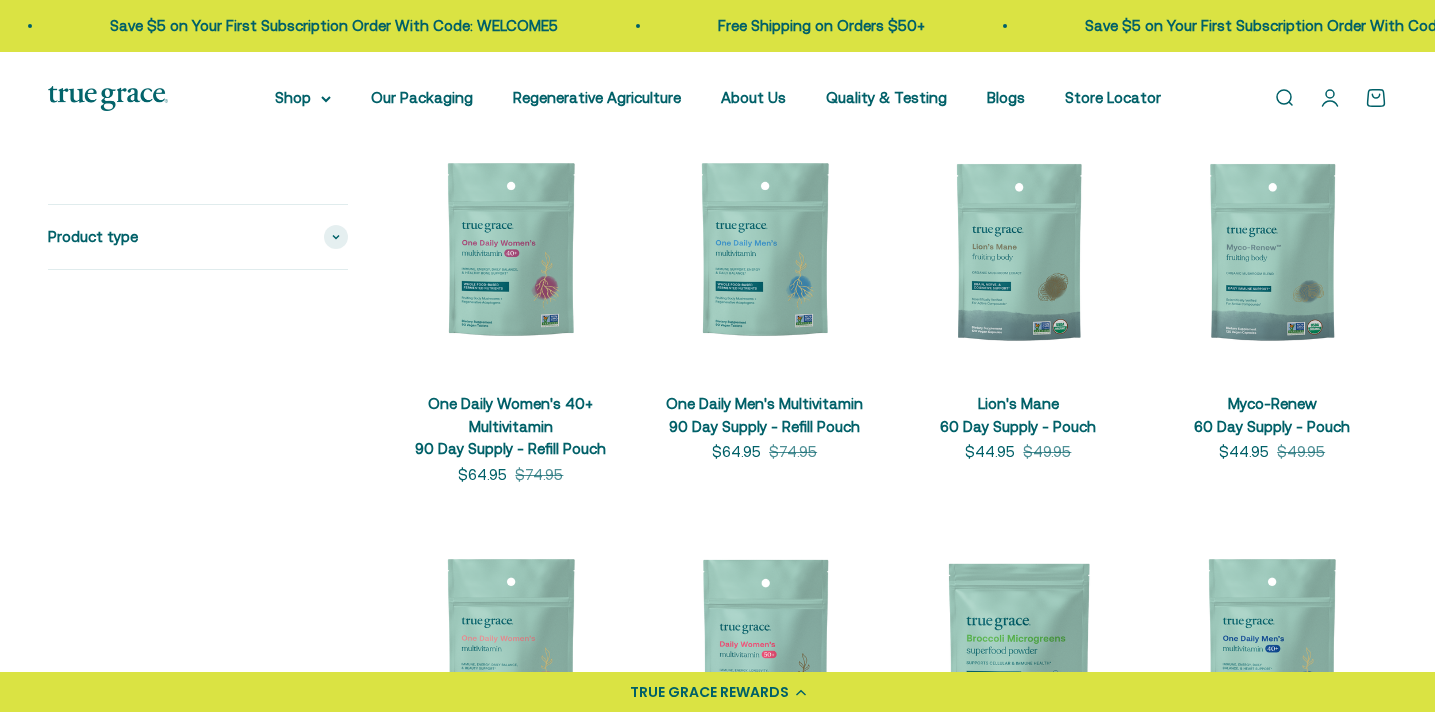 scroll, scrollTop: 426, scrollLeft: 1, axis: both 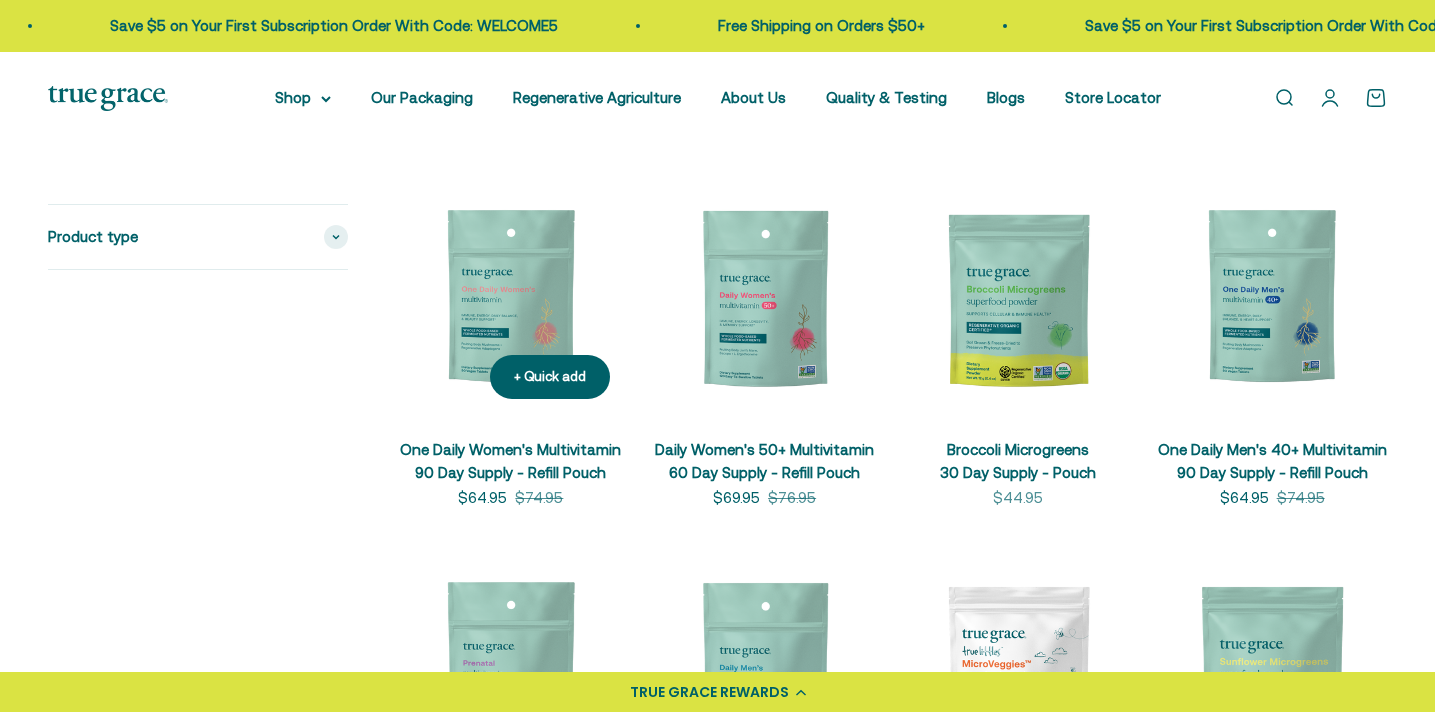 click at bounding box center [511, 301] 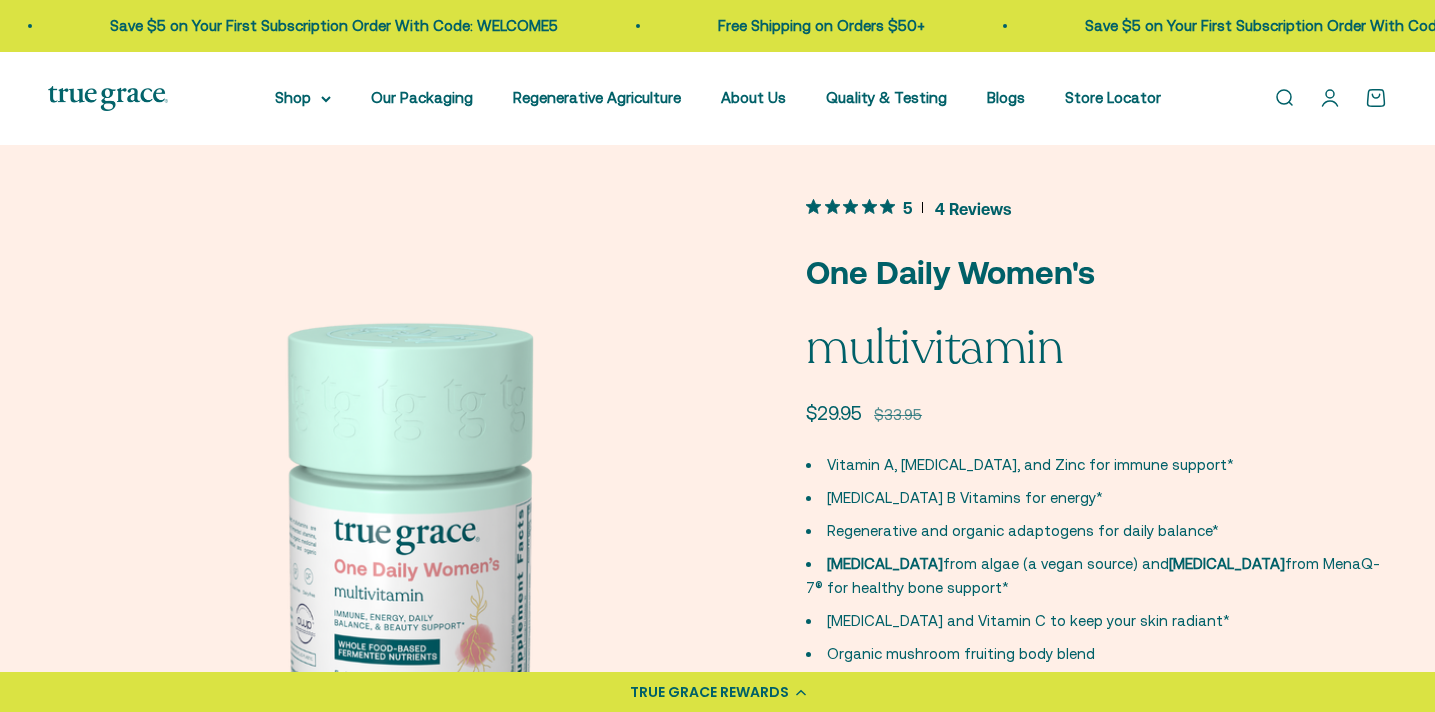 scroll, scrollTop: 0, scrollLeft: 0, axis: both 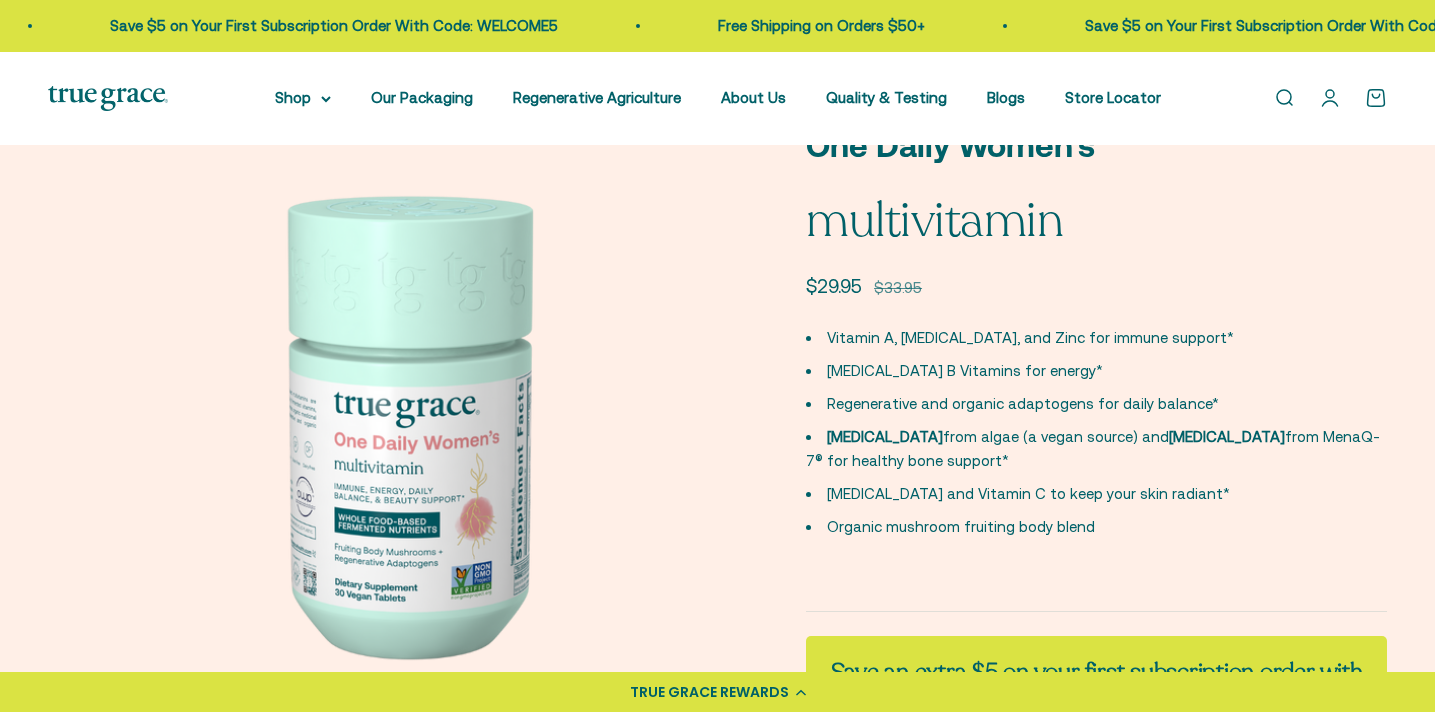 click at bounding box center (403, 421) 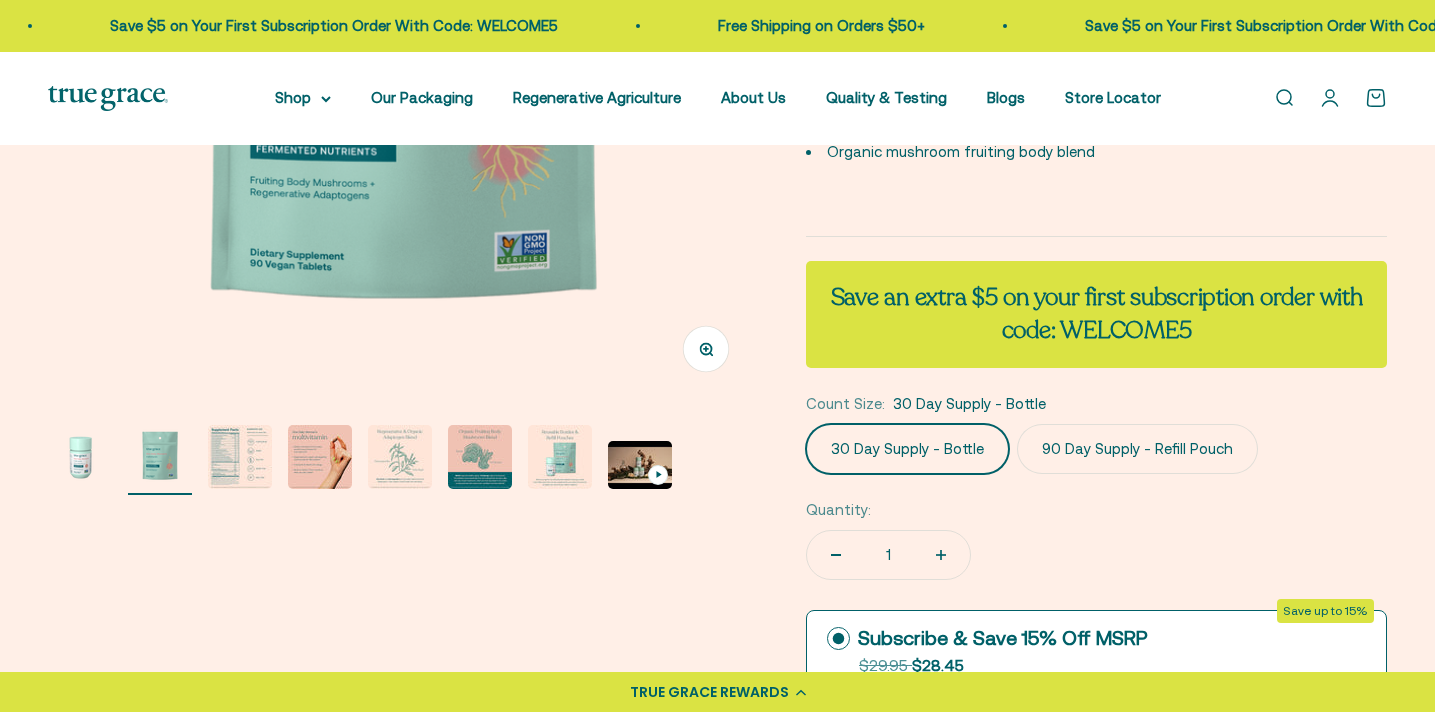 scroll, scrollTop: 583, scrollLeft: 0, axis: vertical 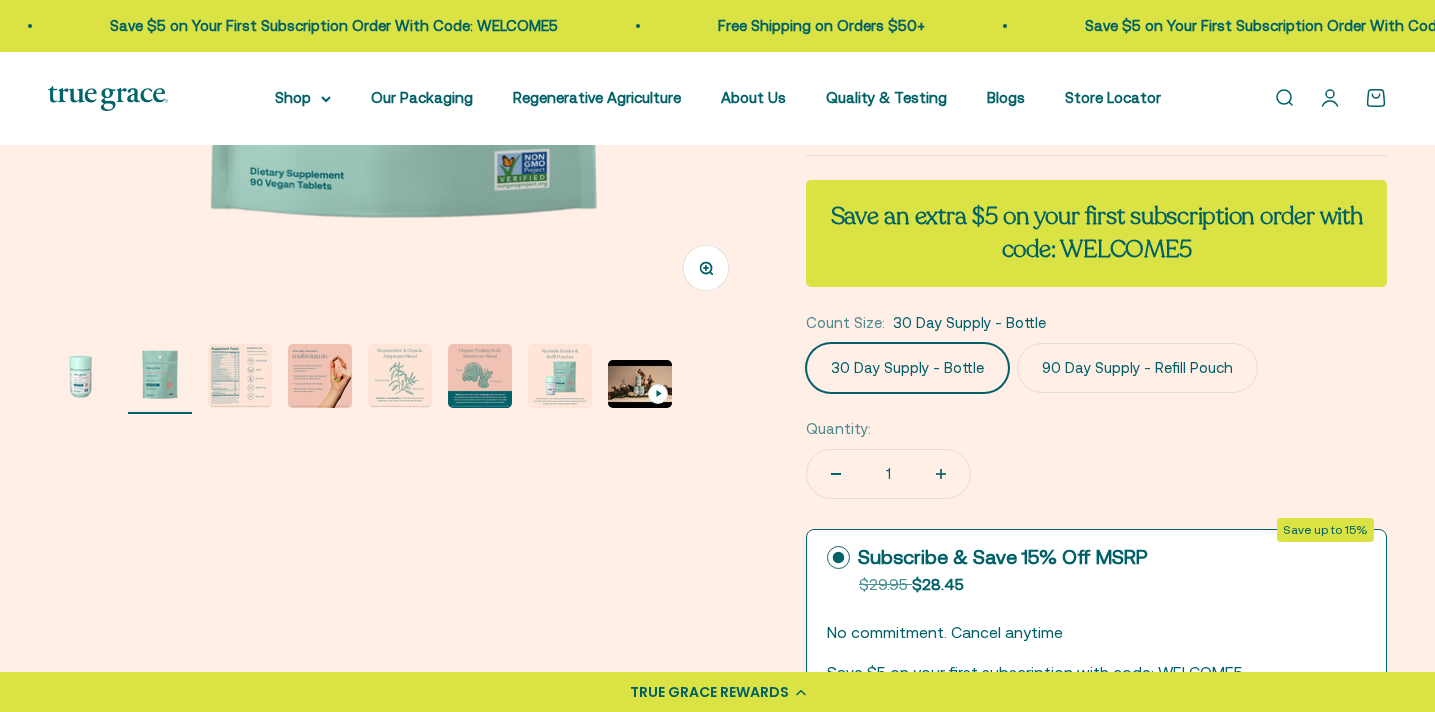 click at bounding box center [240, 376] 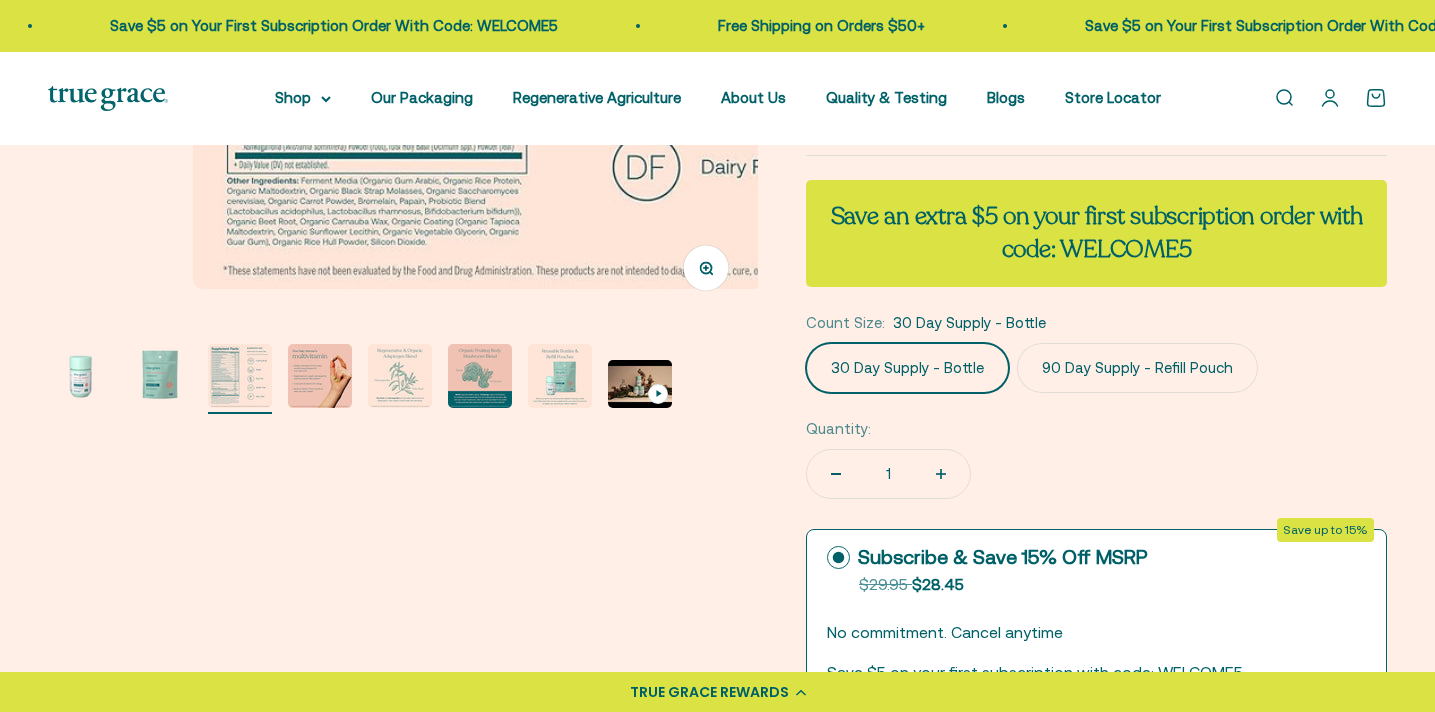 scroll, scrollTop: 0, scrollLeft: 1468, axis: horizontal 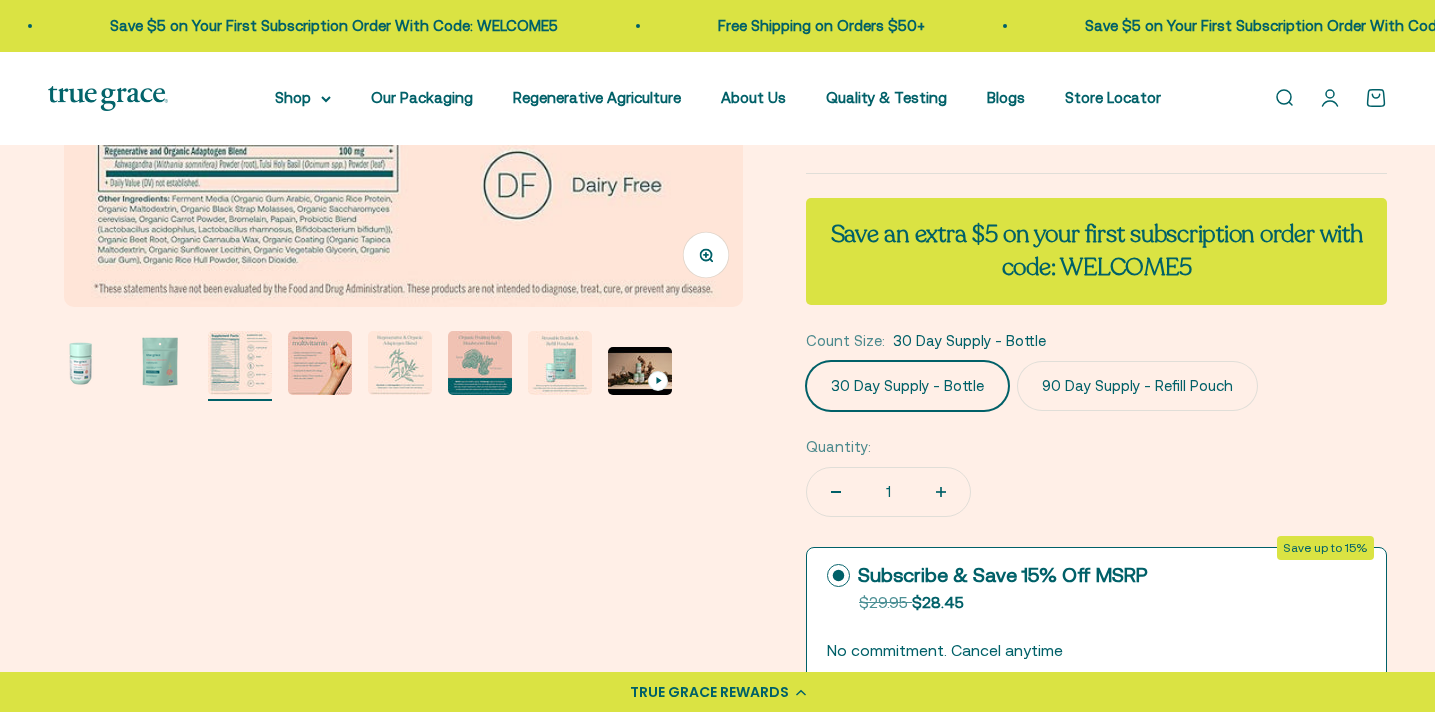 click at bounding box center (320, 363) 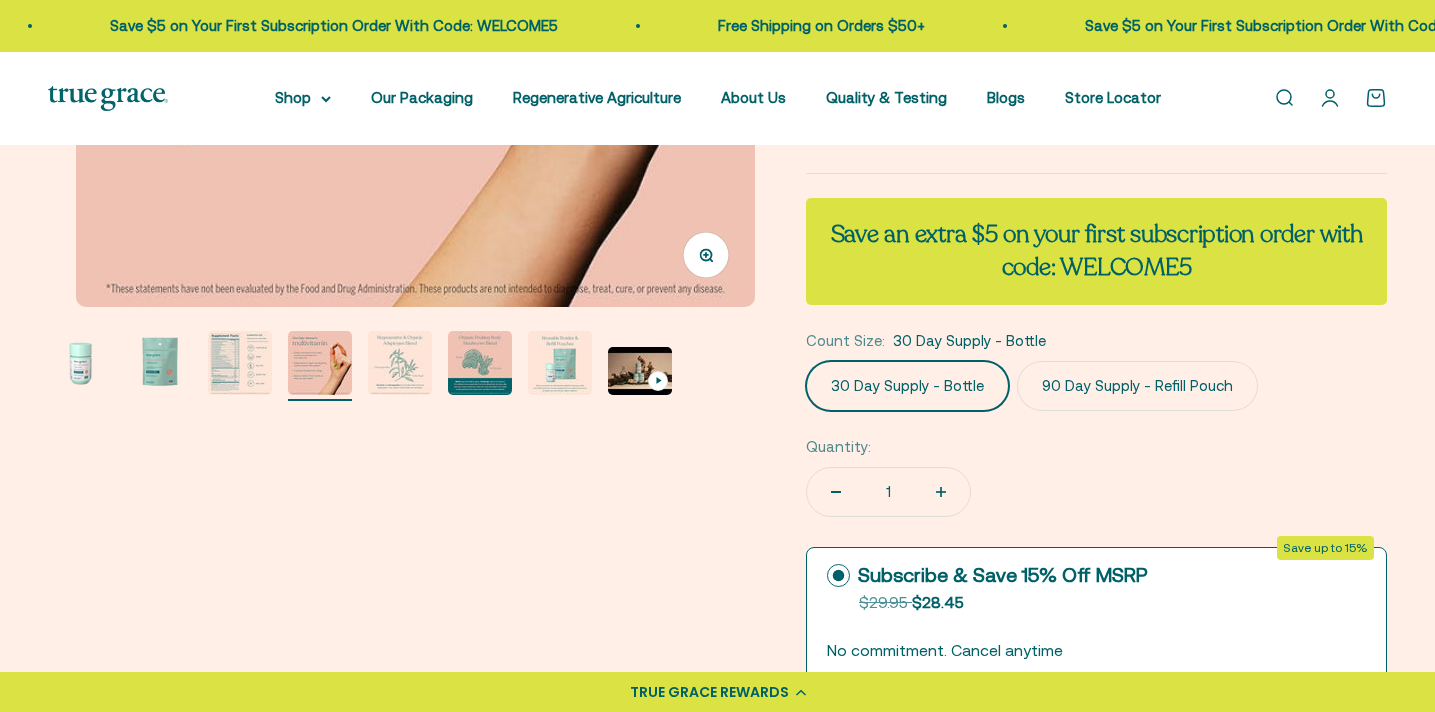 scroll, scrollTop: 0, scrollLeft: 2202, axis: horizontal 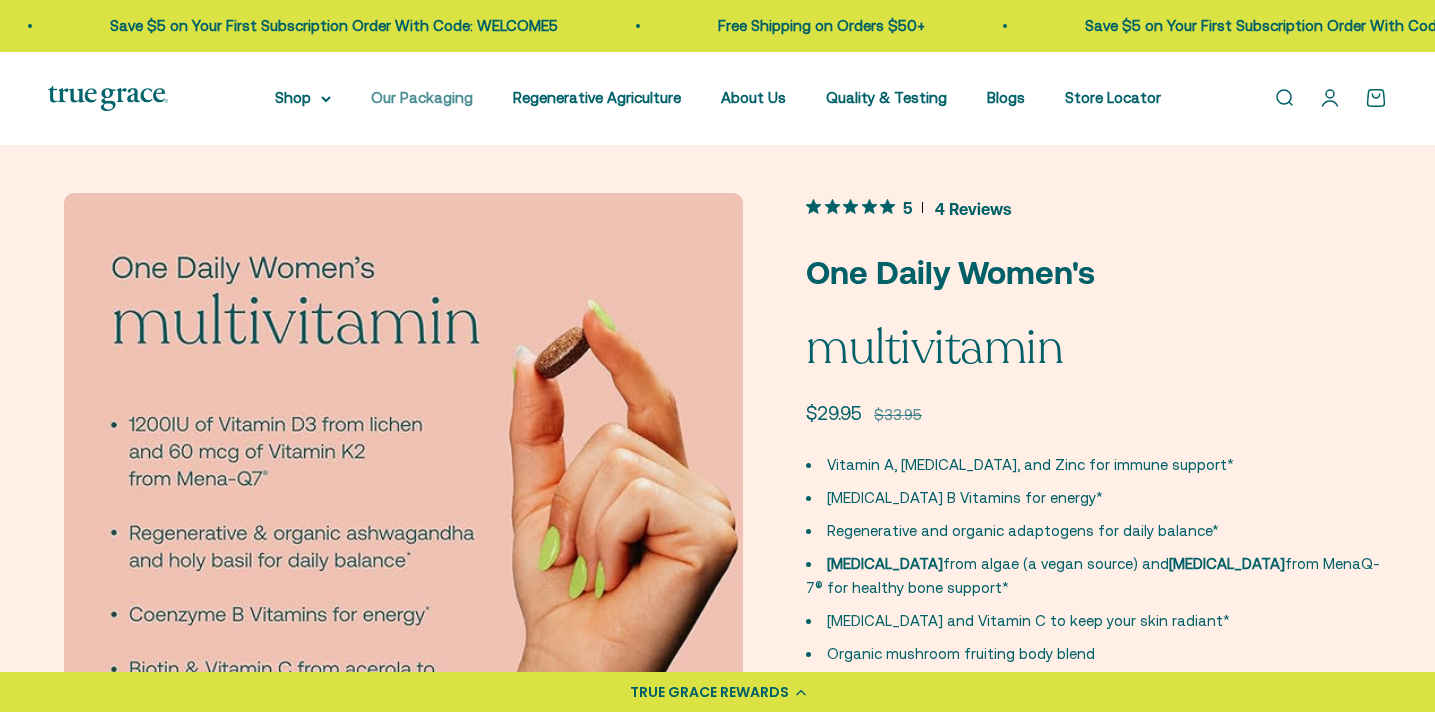 click on "Our Packaging" at bounding box center (422, 97) 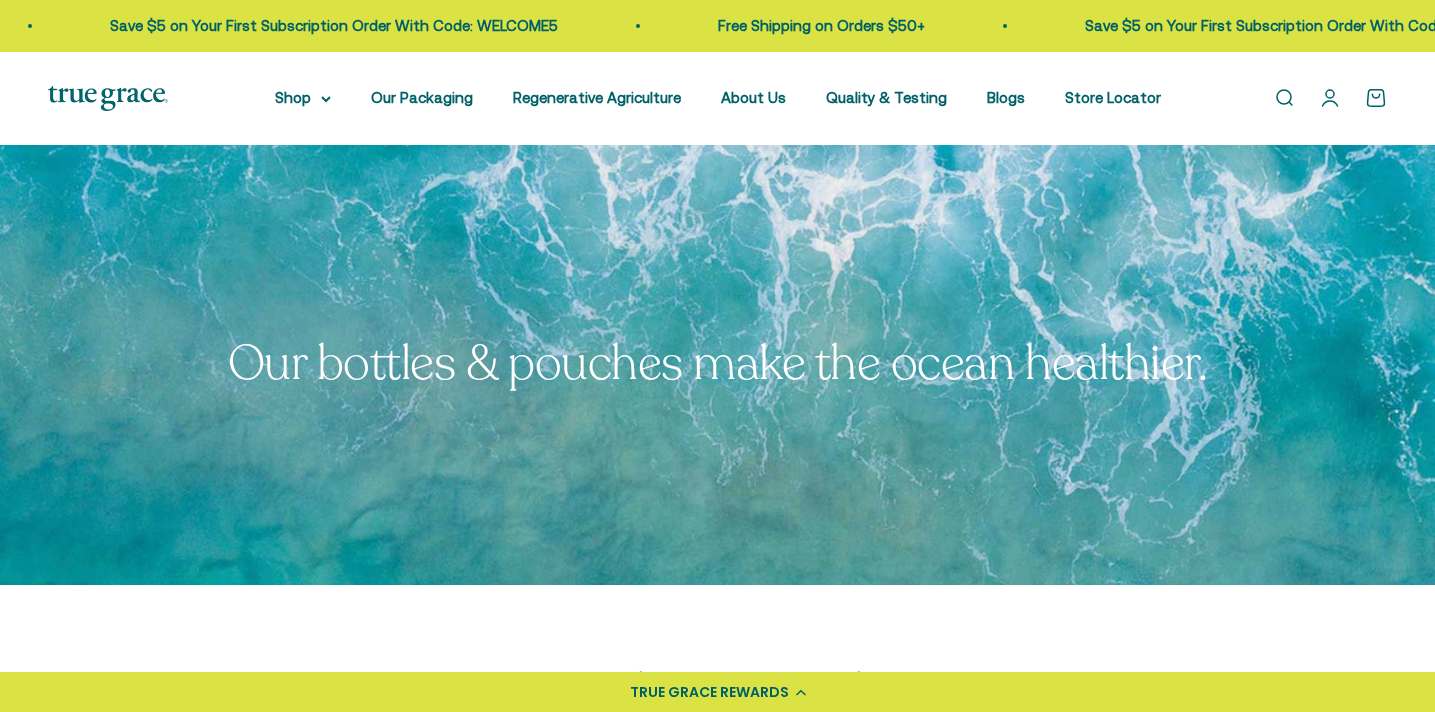 scroll, scrollTop: 1216, scrollLeft: 0, axis: vertical 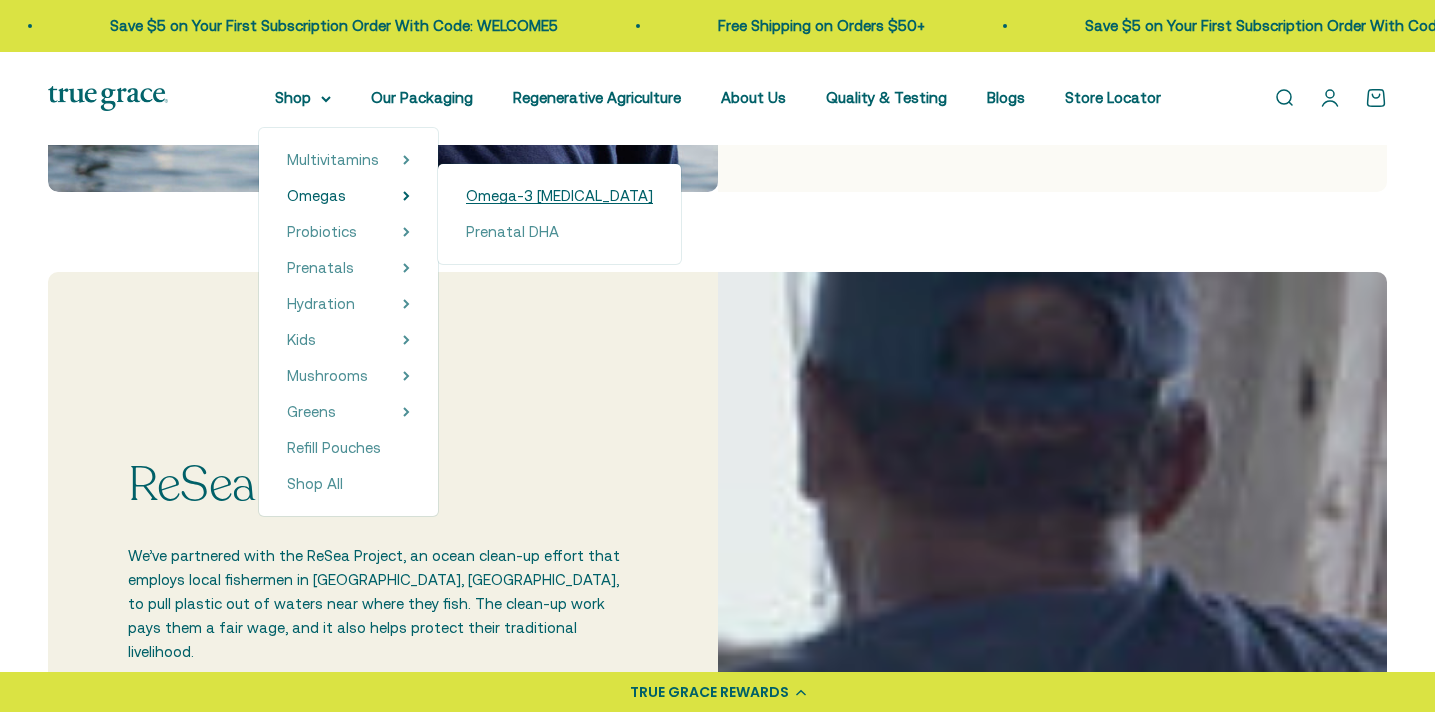click on "Omega-3 [MEDICAL_DATA]" at bounding box center (559, 195) 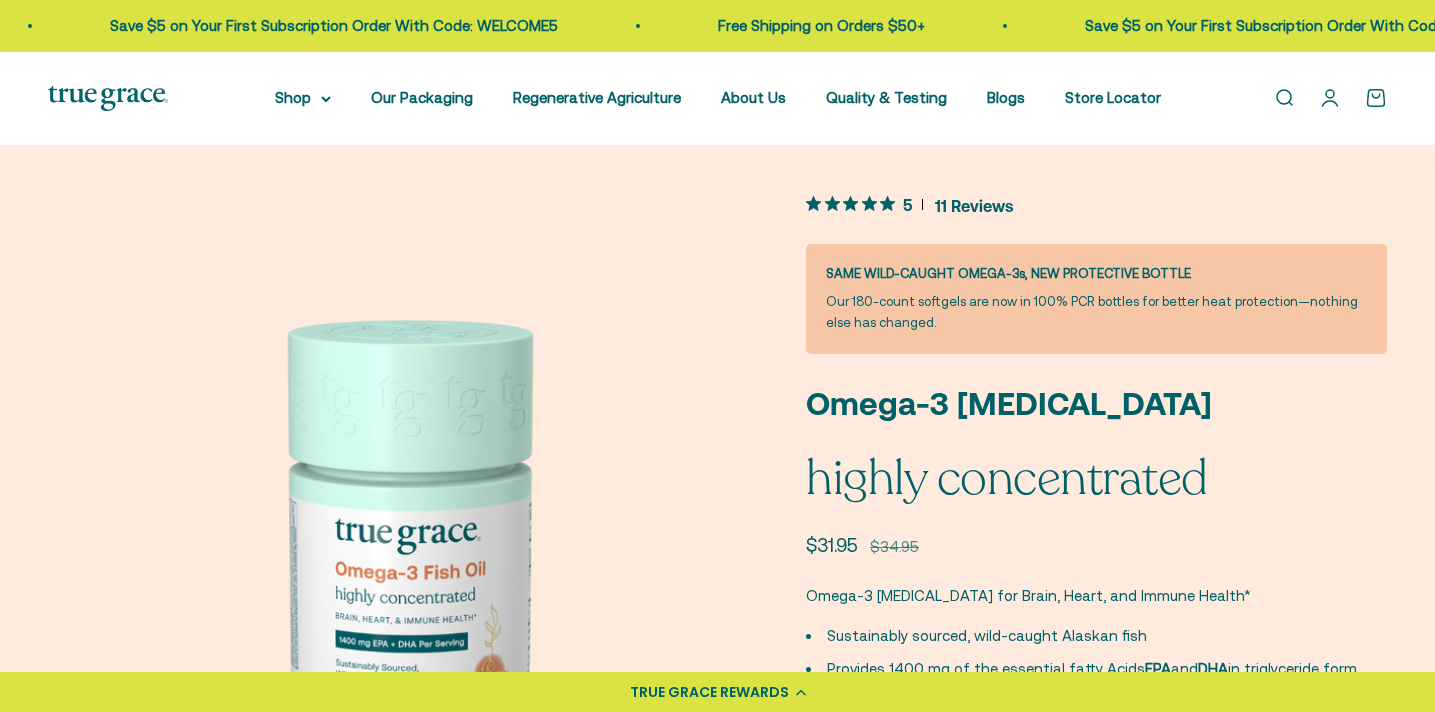 scroll, scrollTop: 89, scrollLeft: 0, axis: vertical 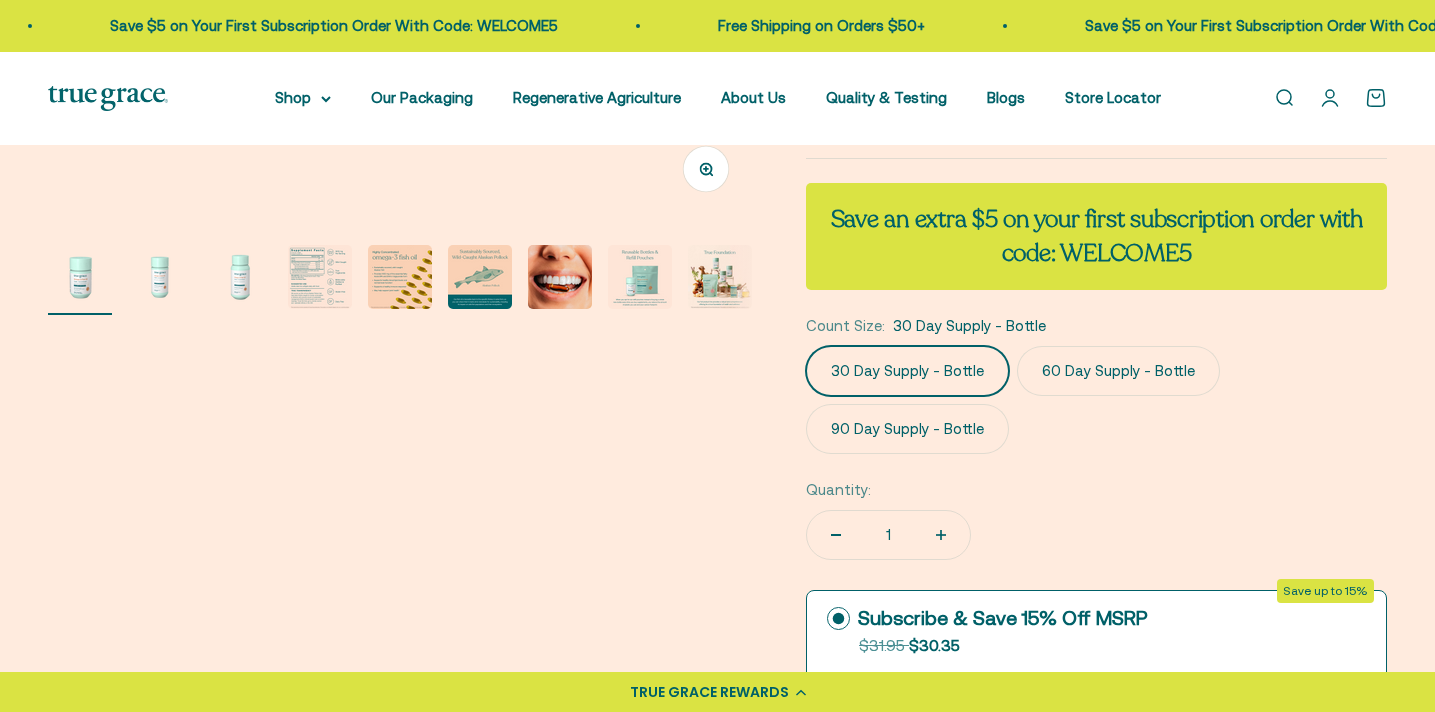 click on "90 Day Supply - Bottle" 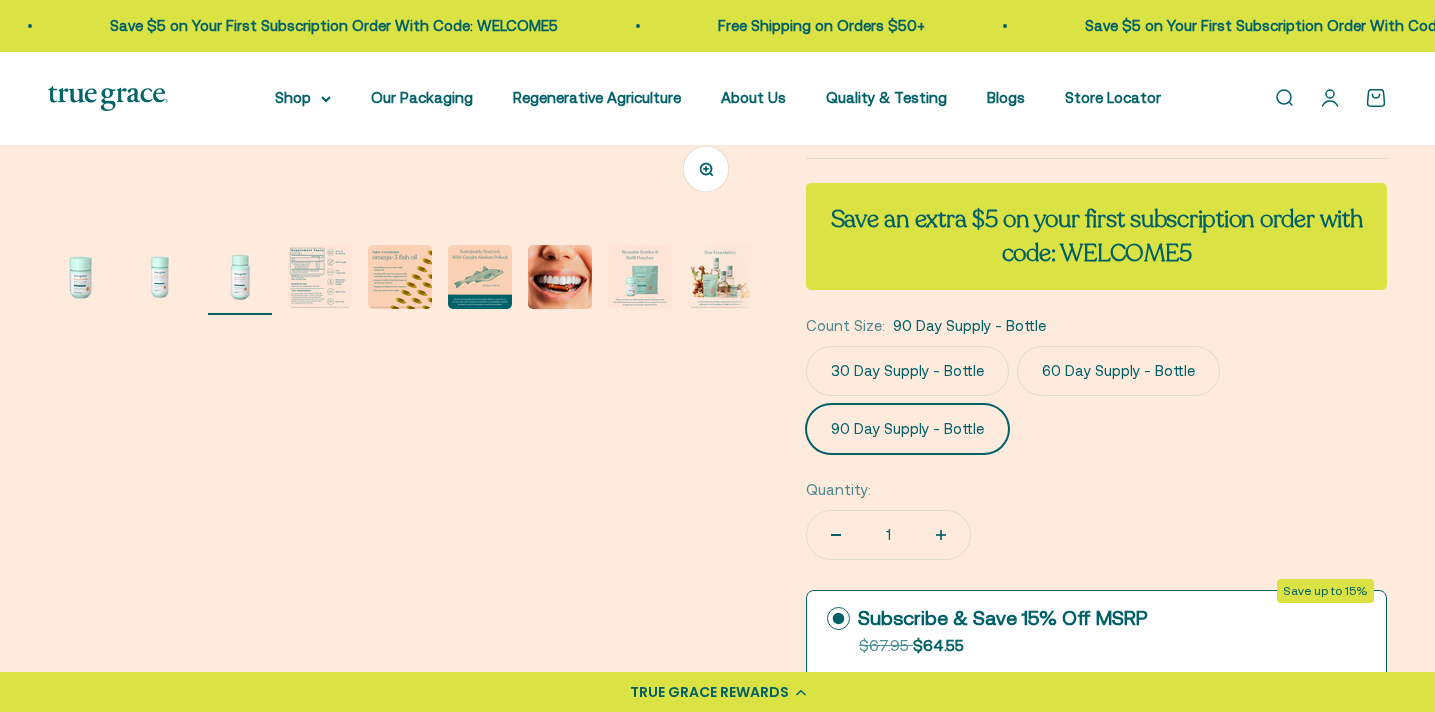 scroll, scrollTop: 0, scrollLeft: 1468, axis: horizontal 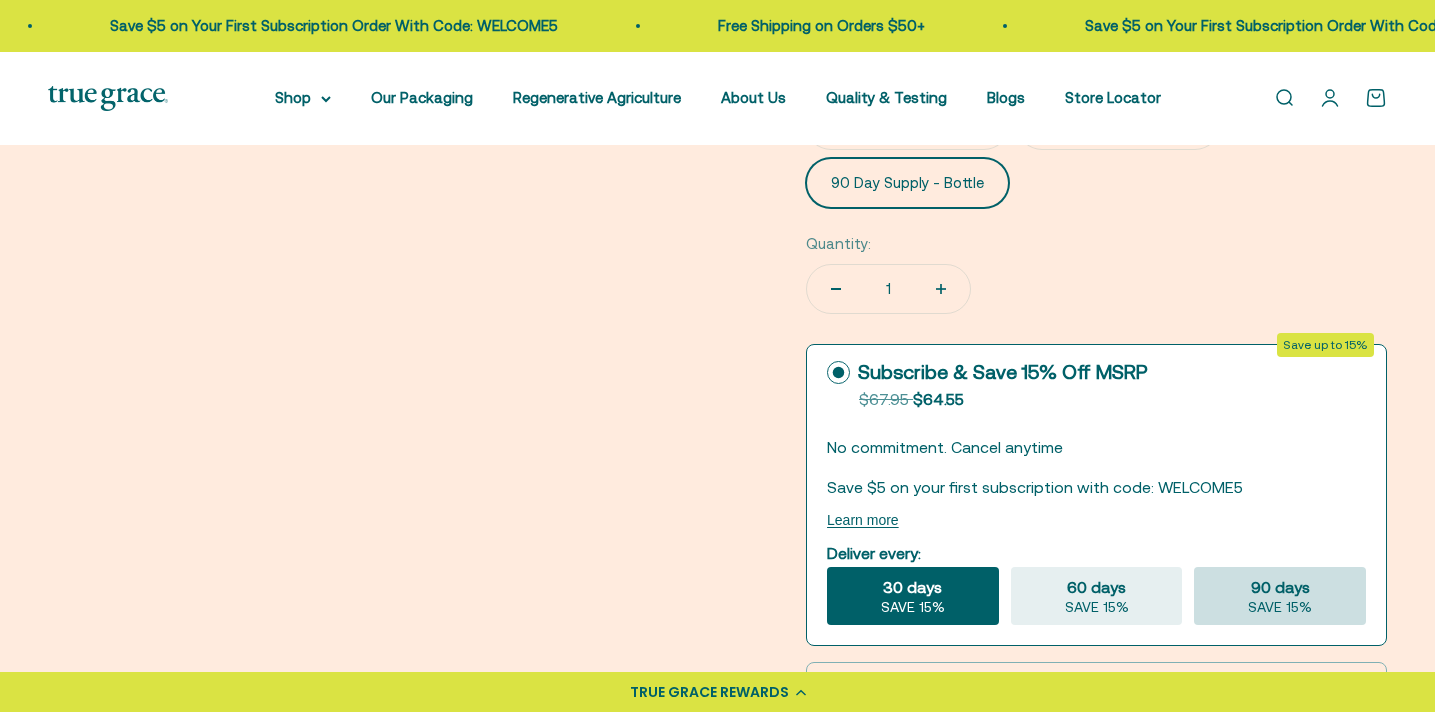 click on "90 days
SAVE 15%" 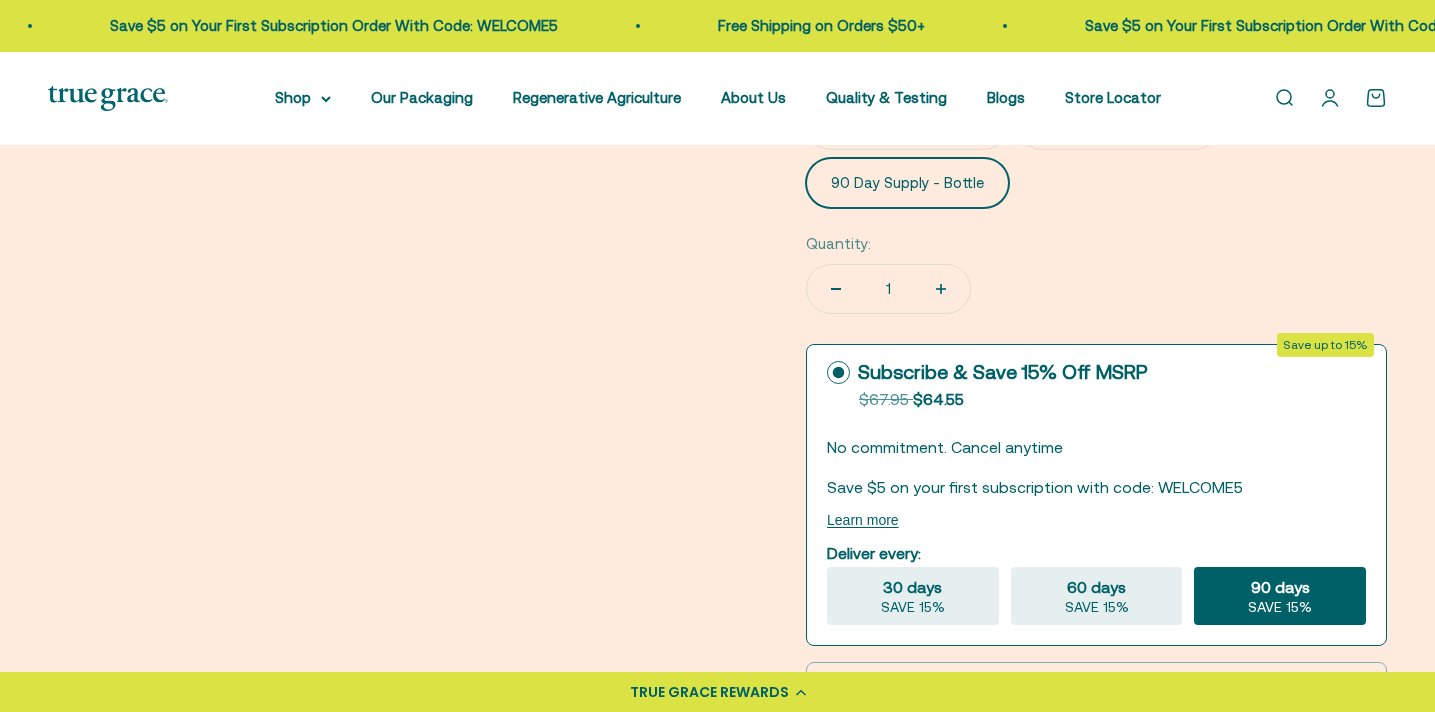 click on "Deliver every:
30 days
SAVE 15%
60 days
SAVE 15%
90 days
SAVE 15%" 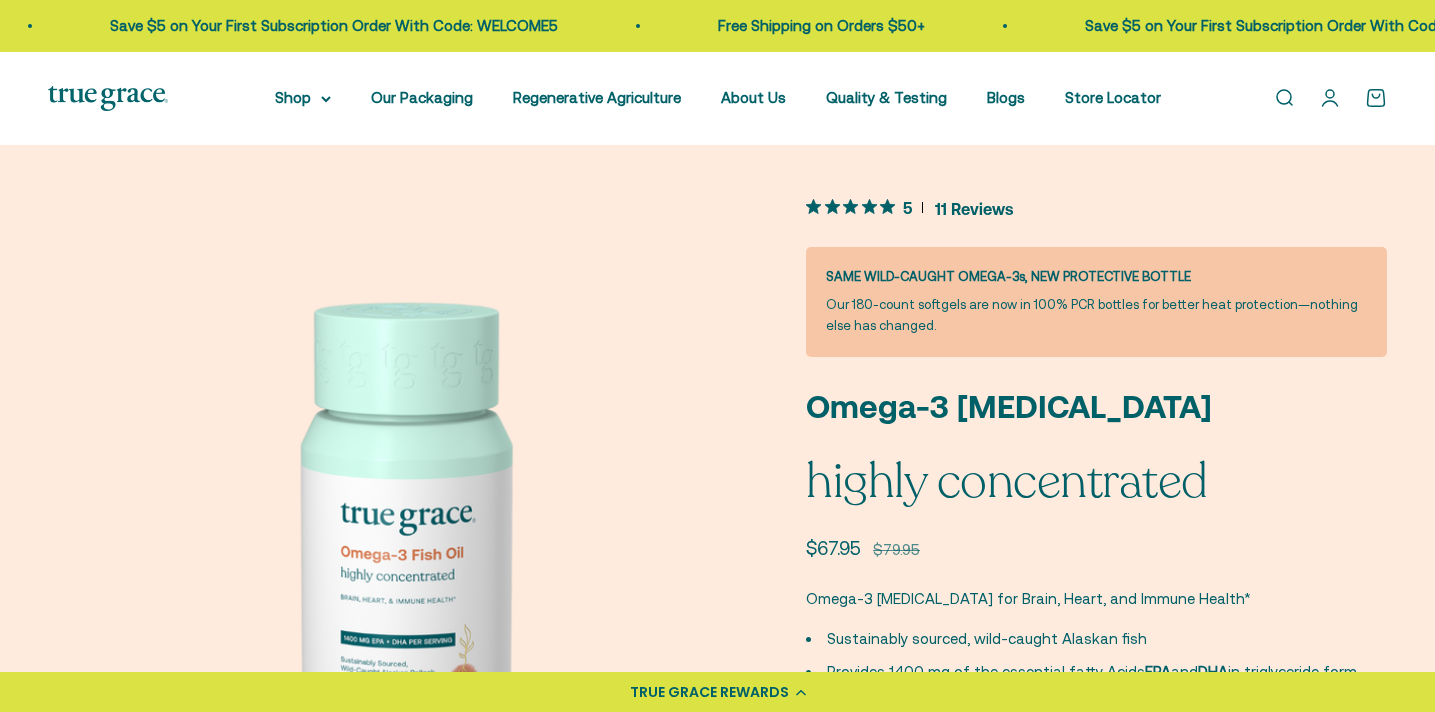 scroll, scrollTop: 0, scrollLeft: 0, axis: both 